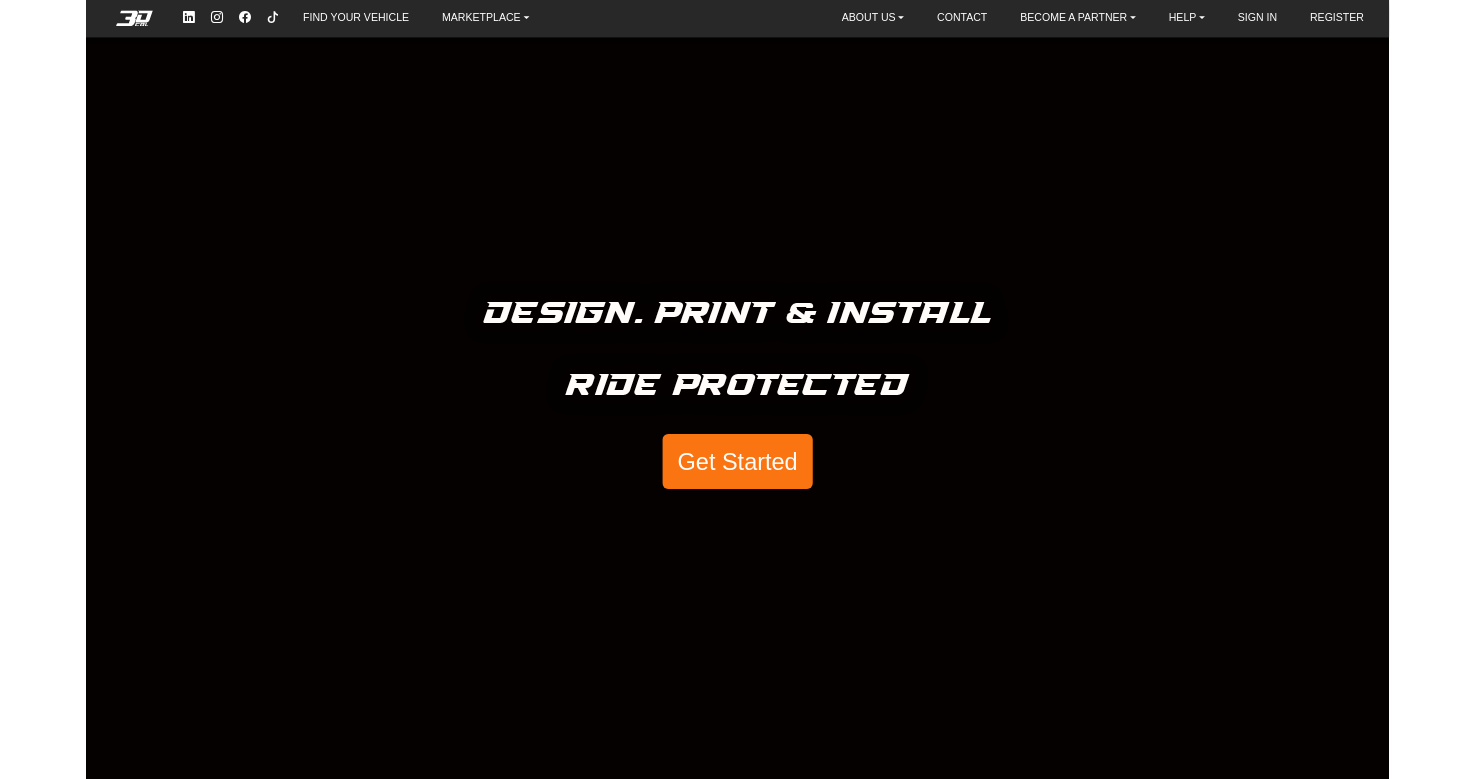 scroll, scrollTop: 0, scrollLeft: 0, axis: both 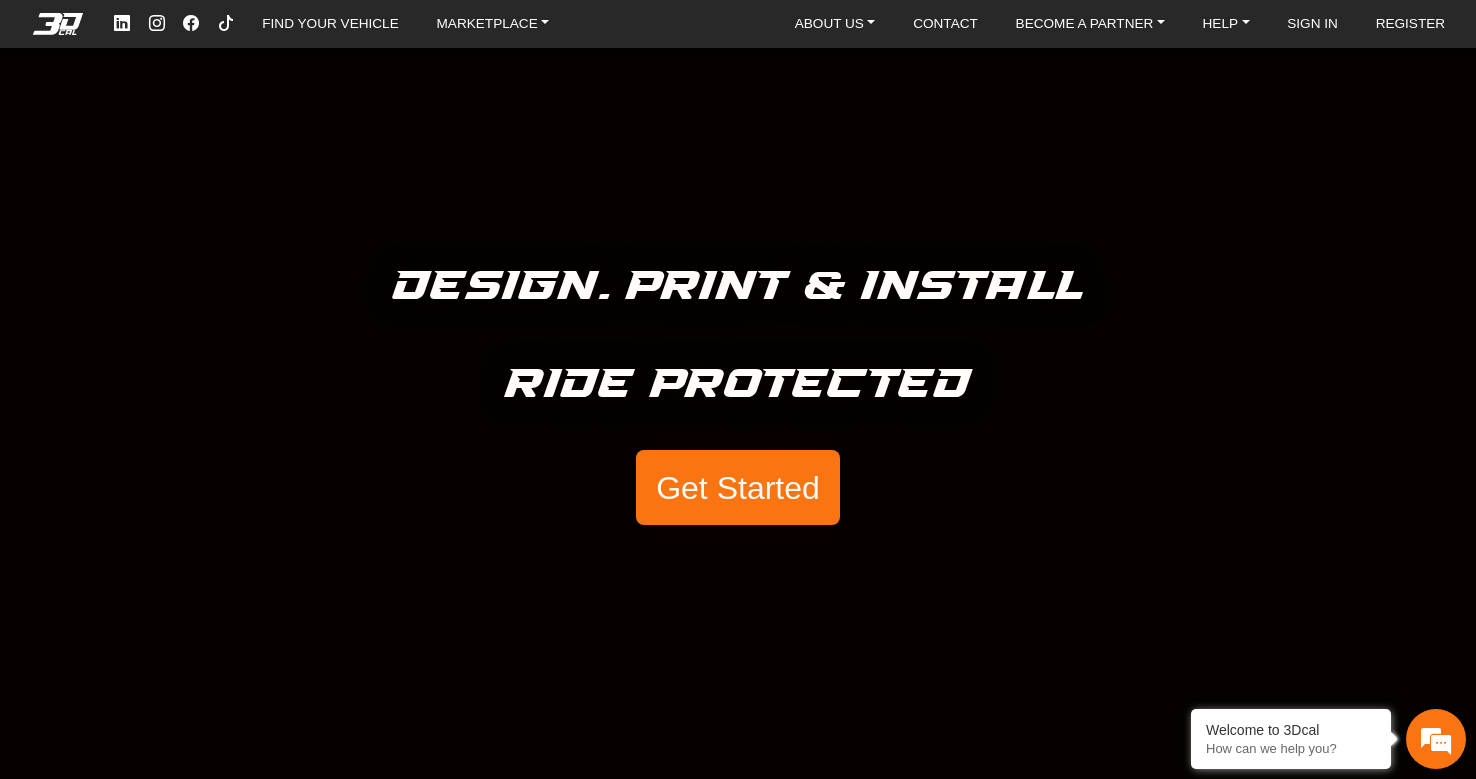 click on "Get Started" at bounding box center (738, 488) 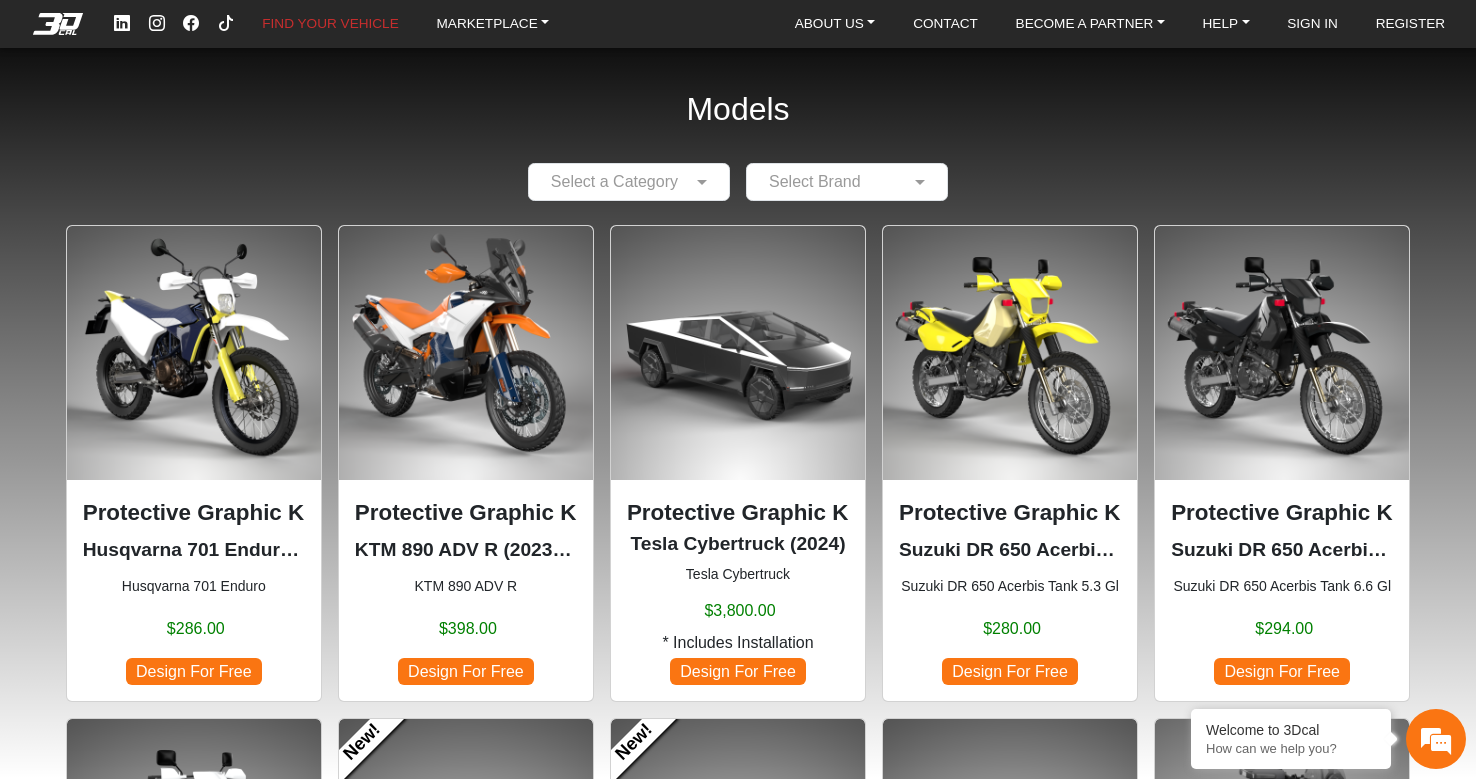 click at bounding box center (609, 182) 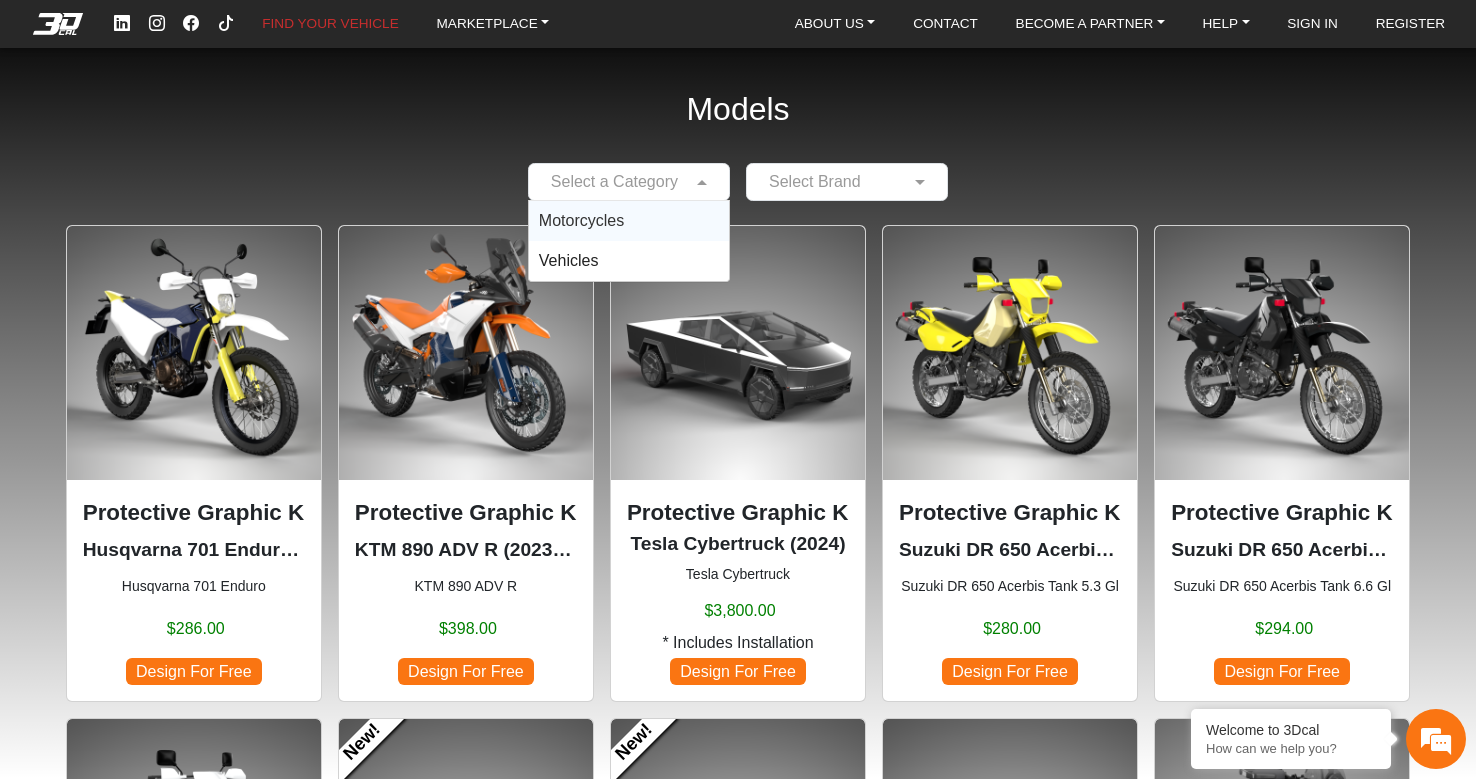 click on "Motorcycles" at bounding box center (581, 220) 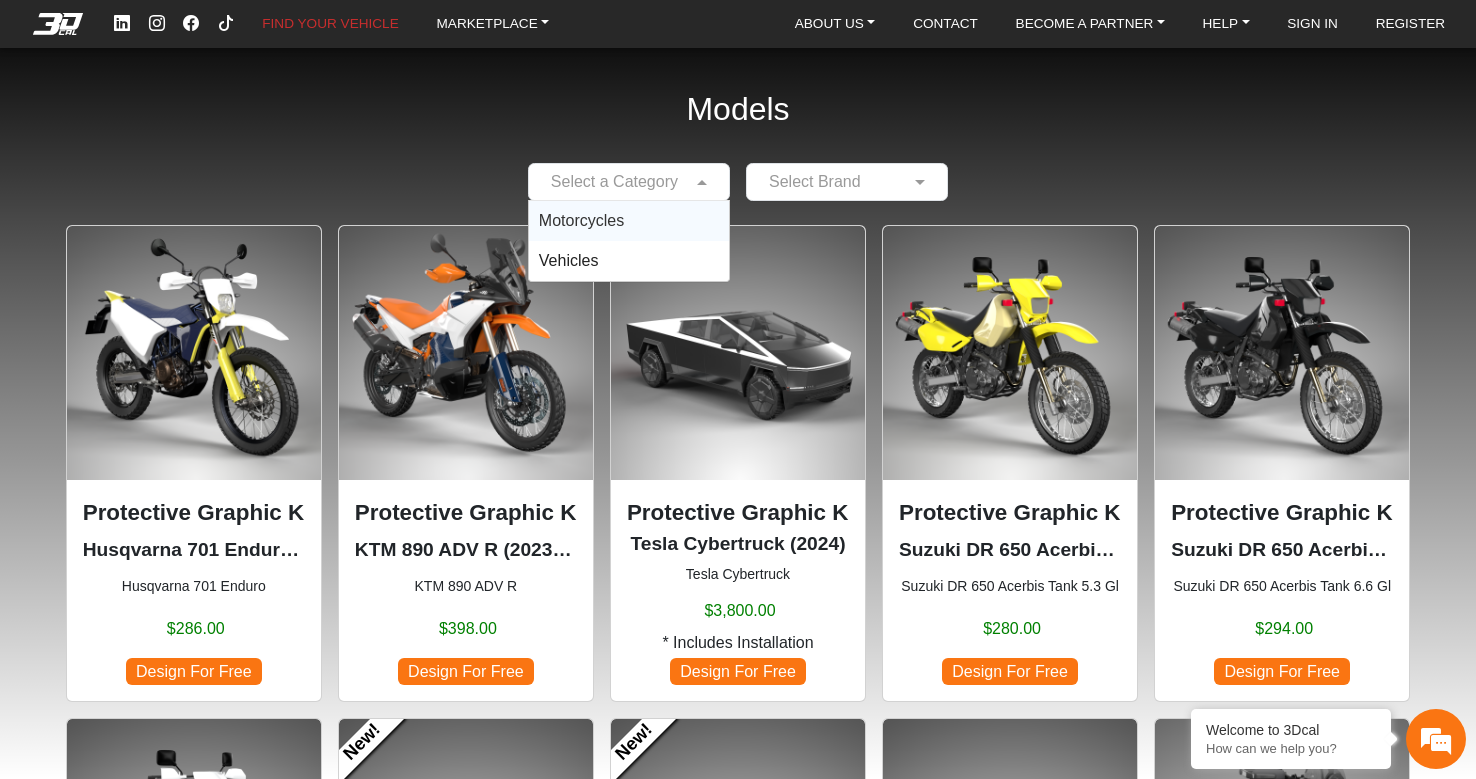 scroll, scrollTop: 0, scrollLeft: 0, axis: both 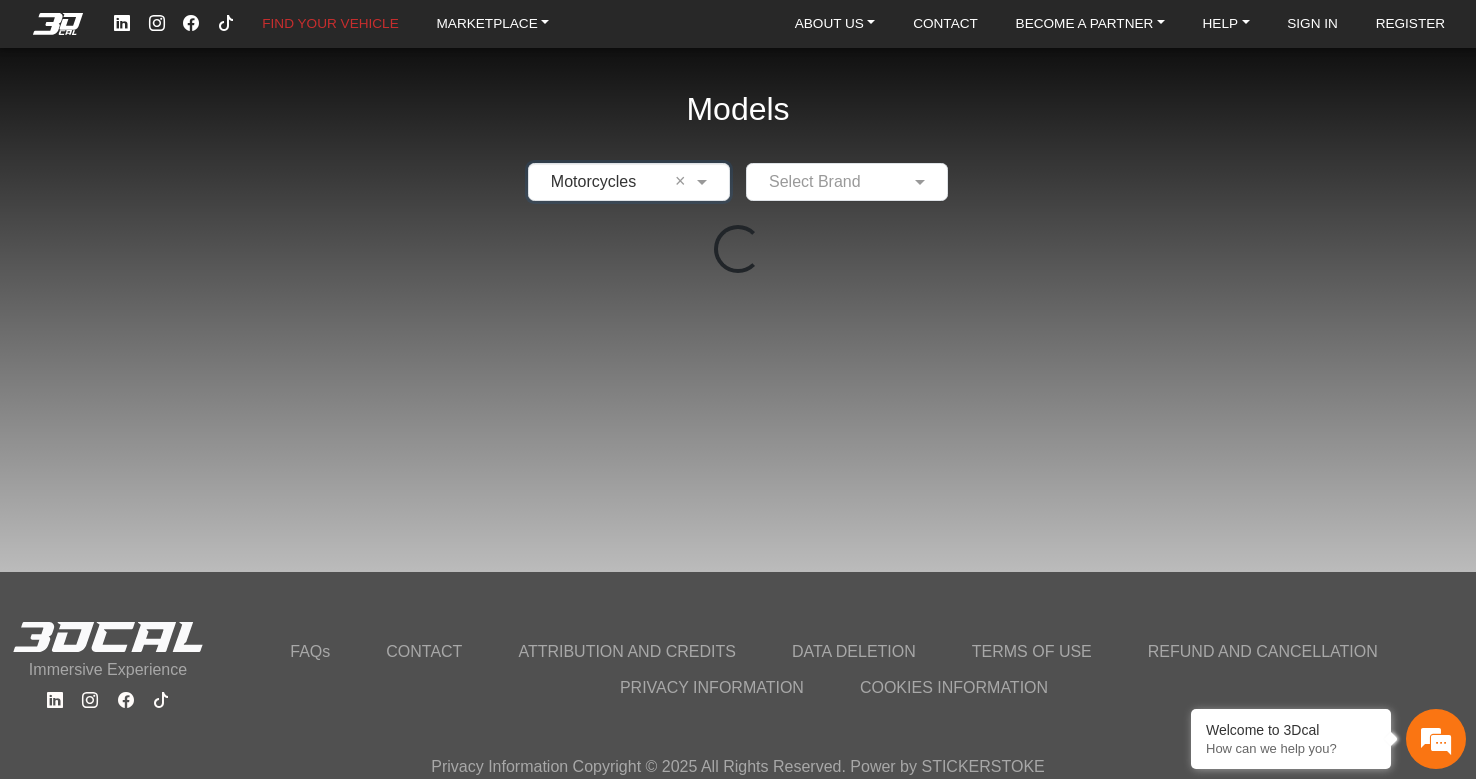 click at bounding box center (827, 182) 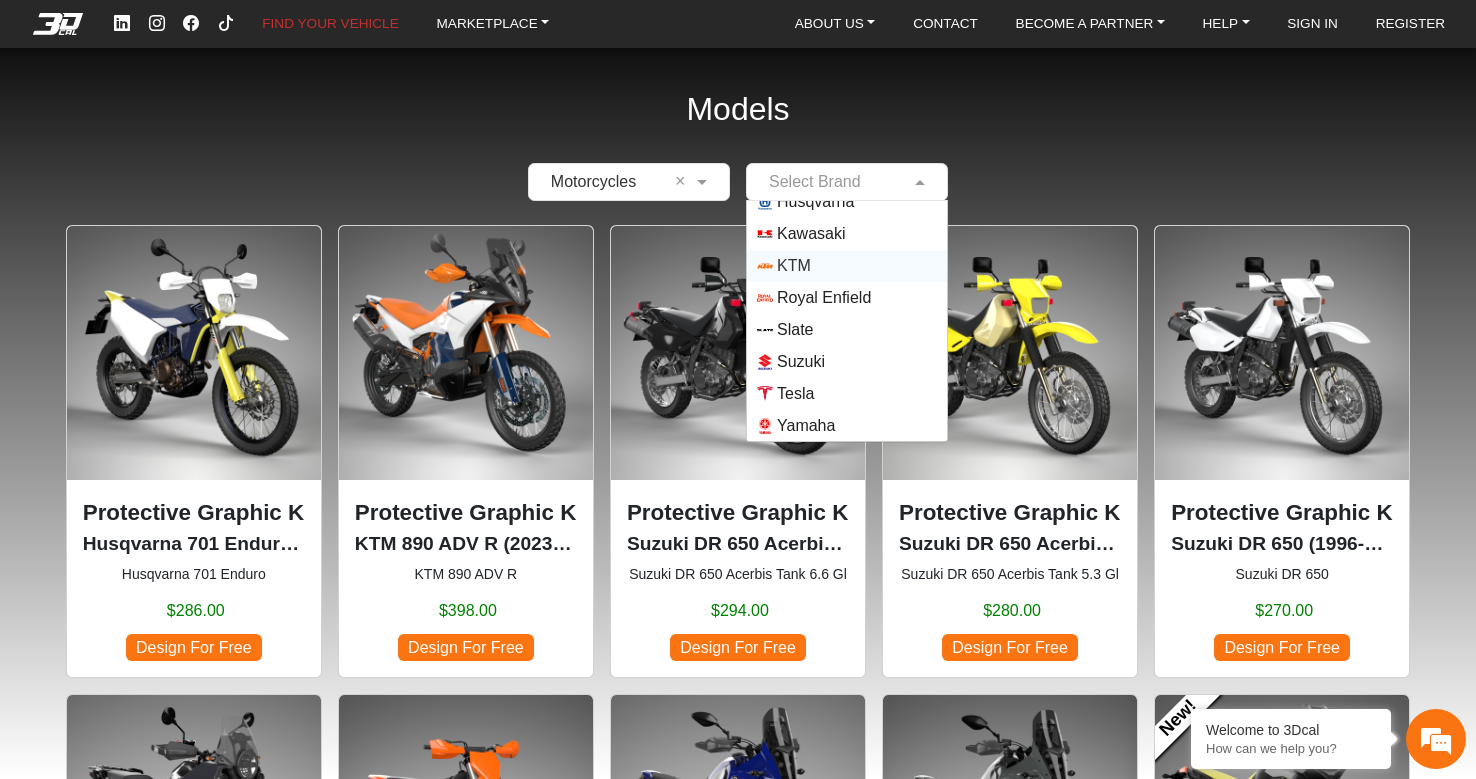 scroll, scrollTop: 144, scrollLeft: 0, axis: vertical 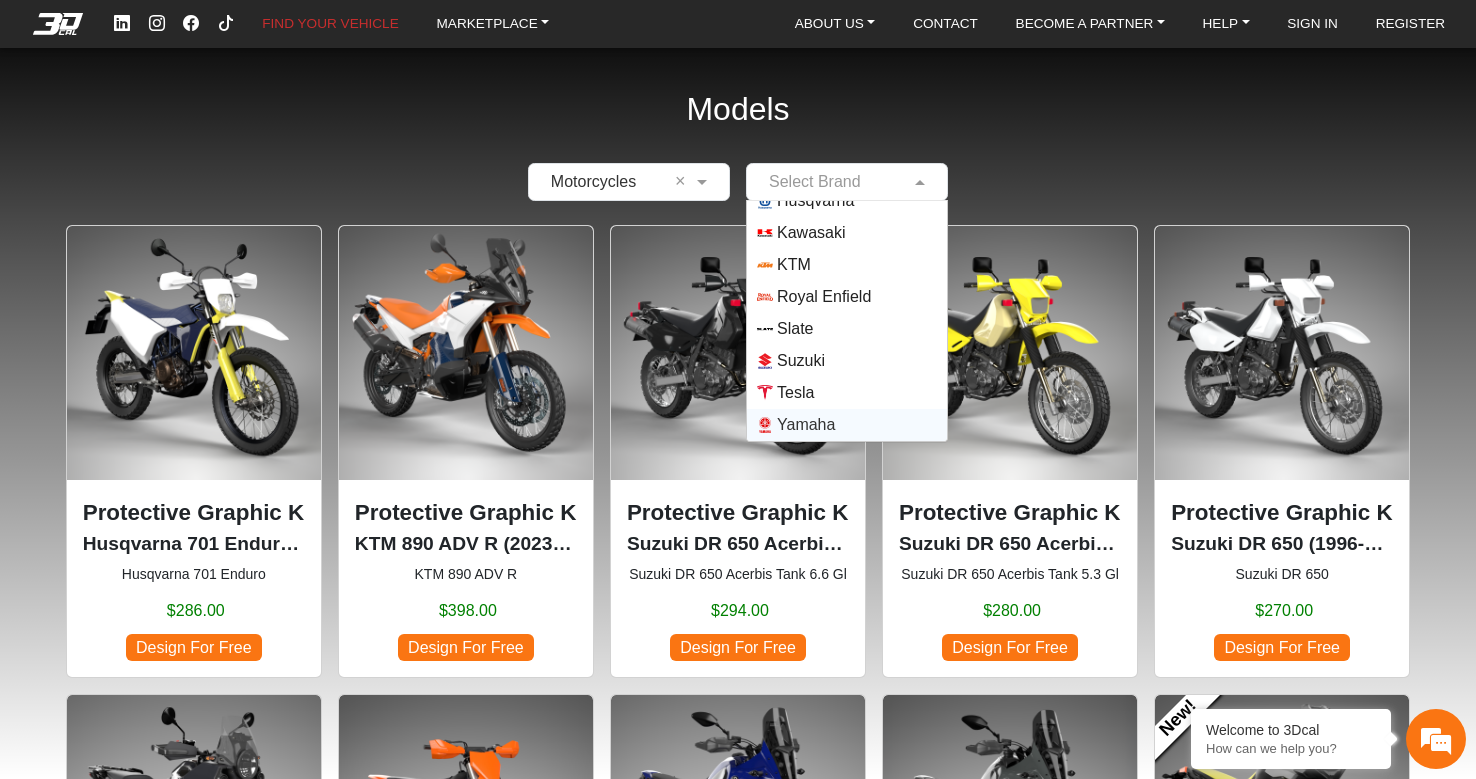 click 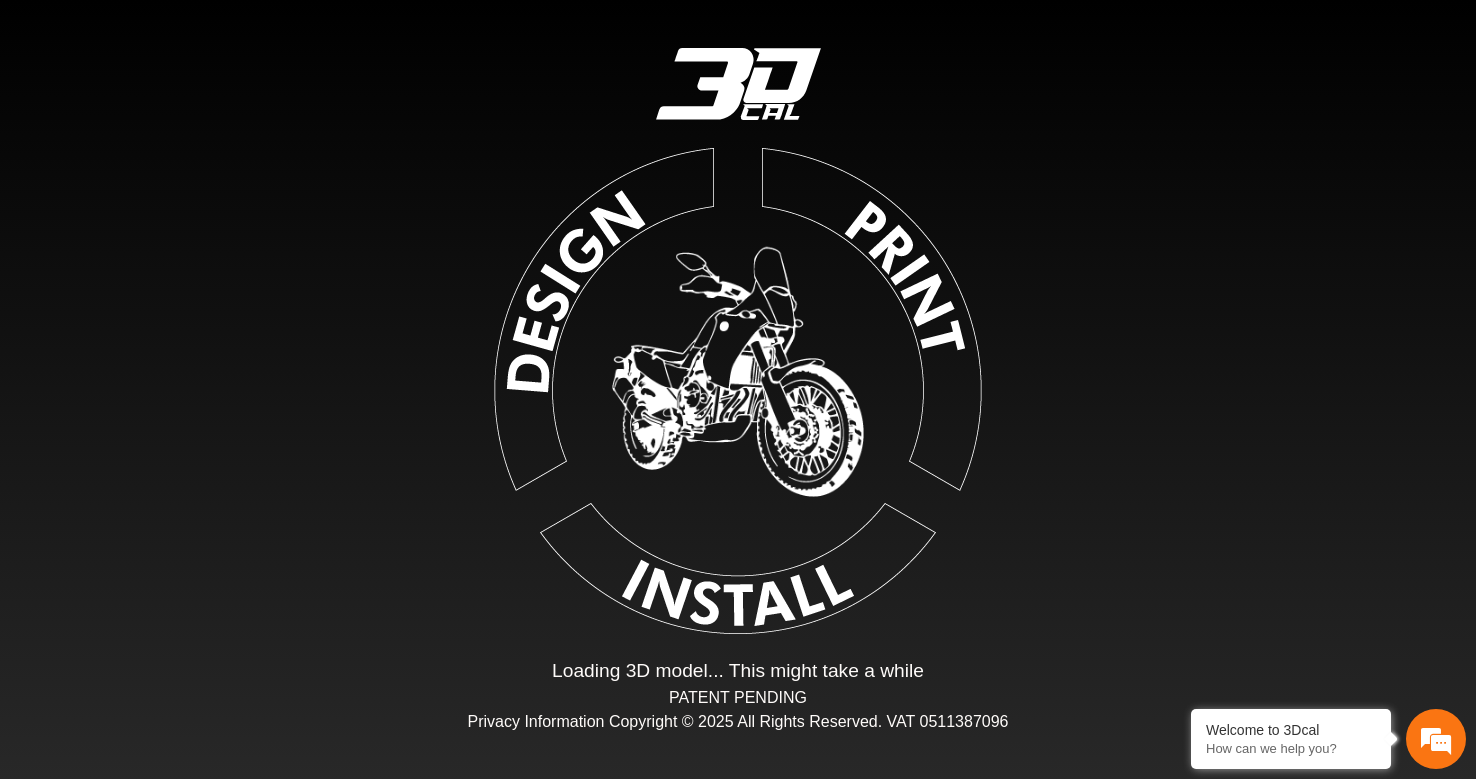 type on "*" 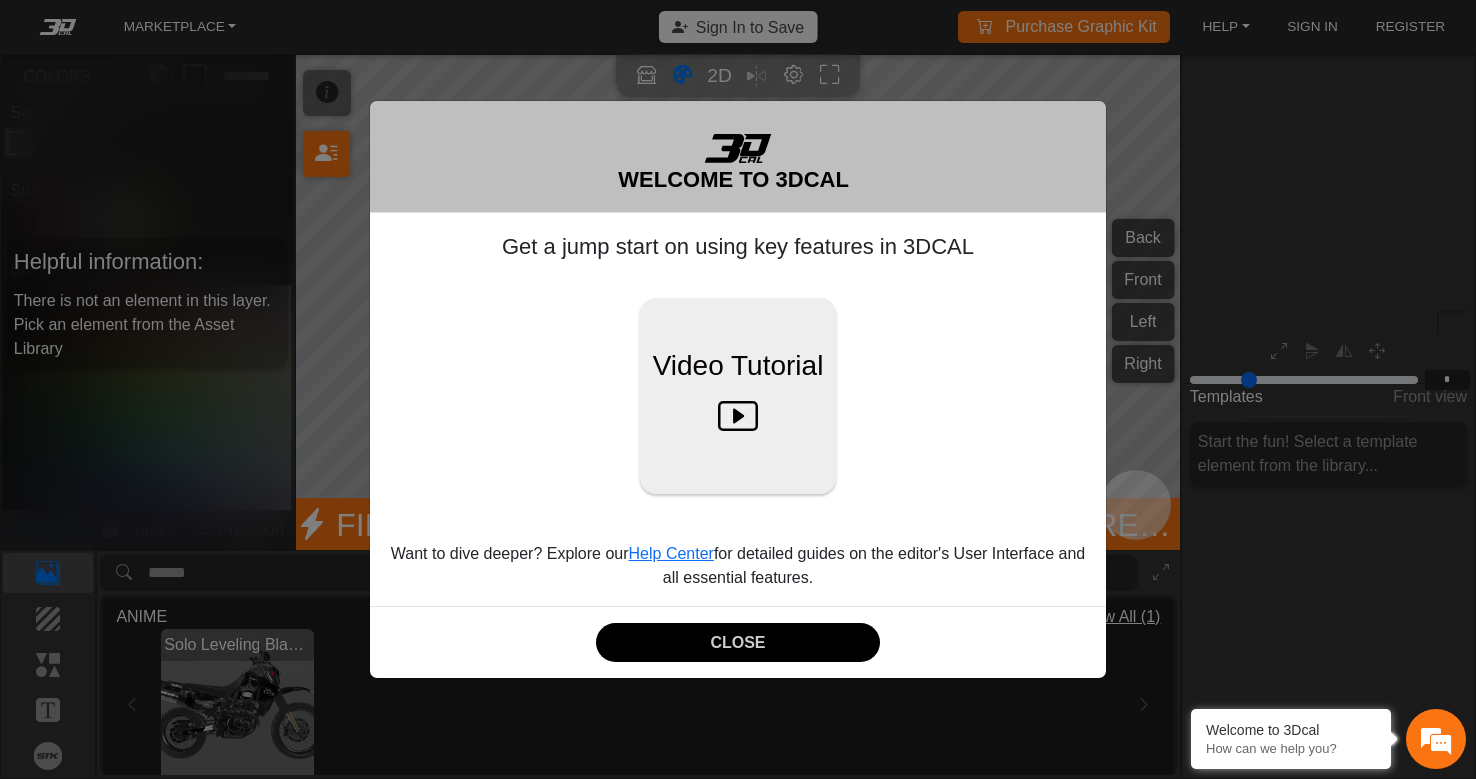 scroll, scrollTop: 233, scrollLeft: 230, axis: both 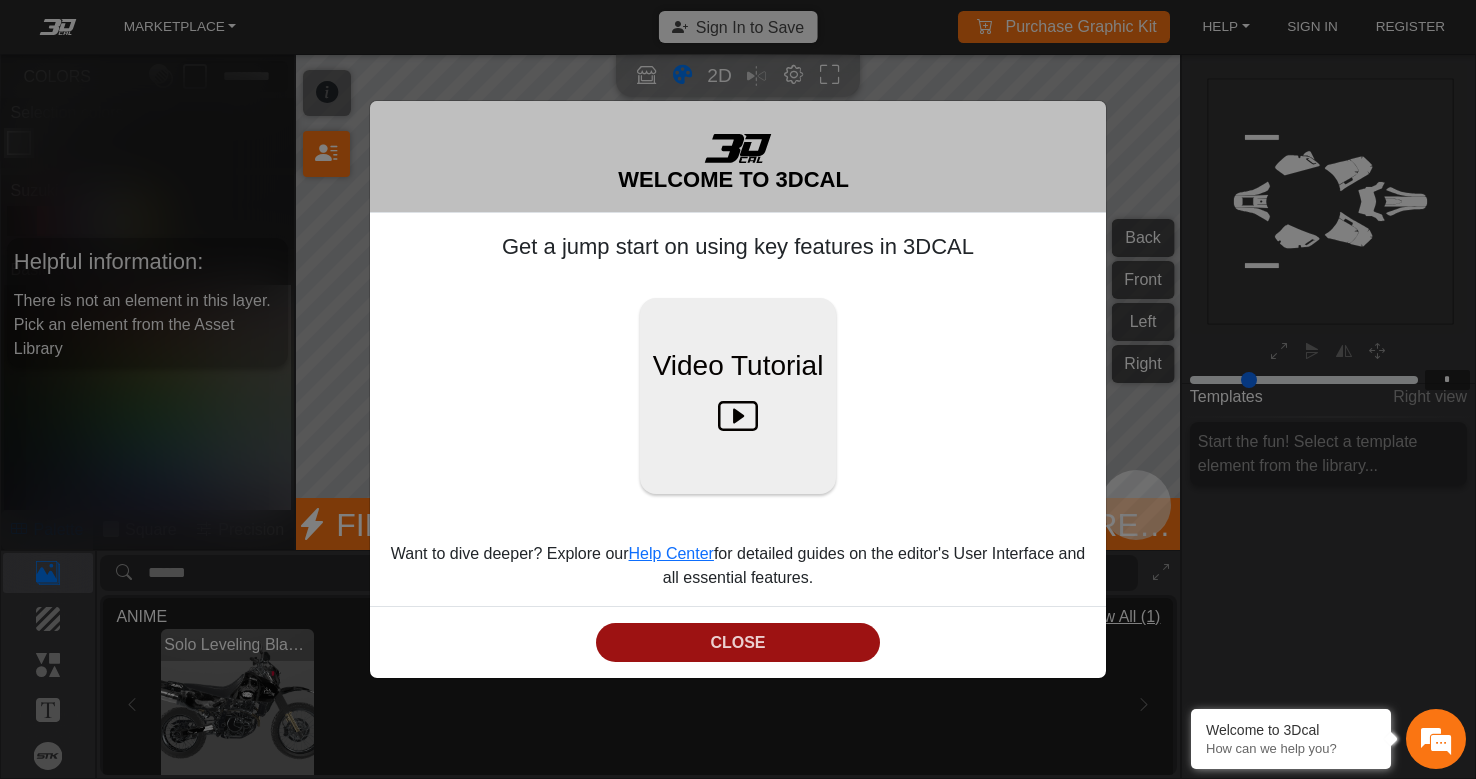 click on "CLOSE" at bounding box center [738, 642] 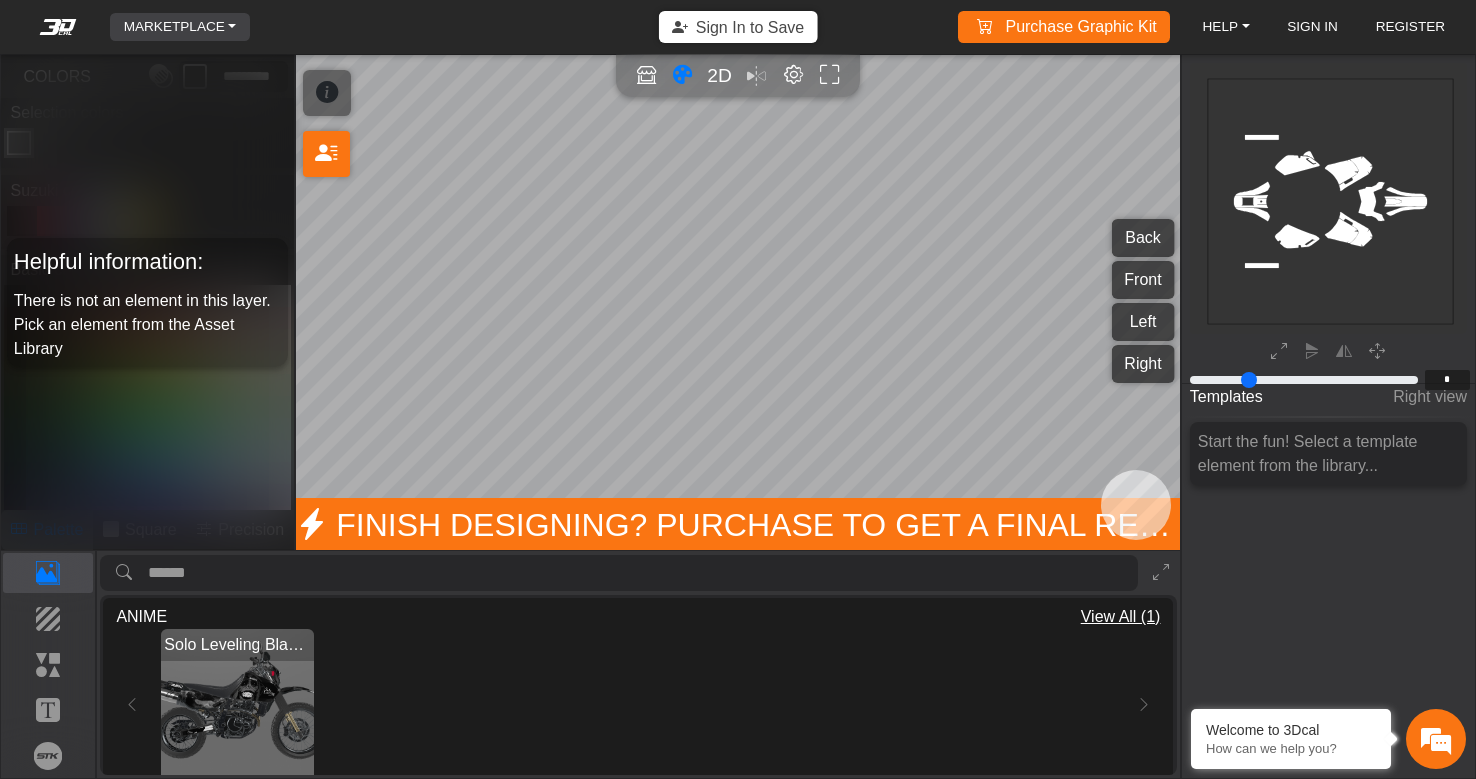 click on "MARKETPLACE" at bounding box center [180, 27] 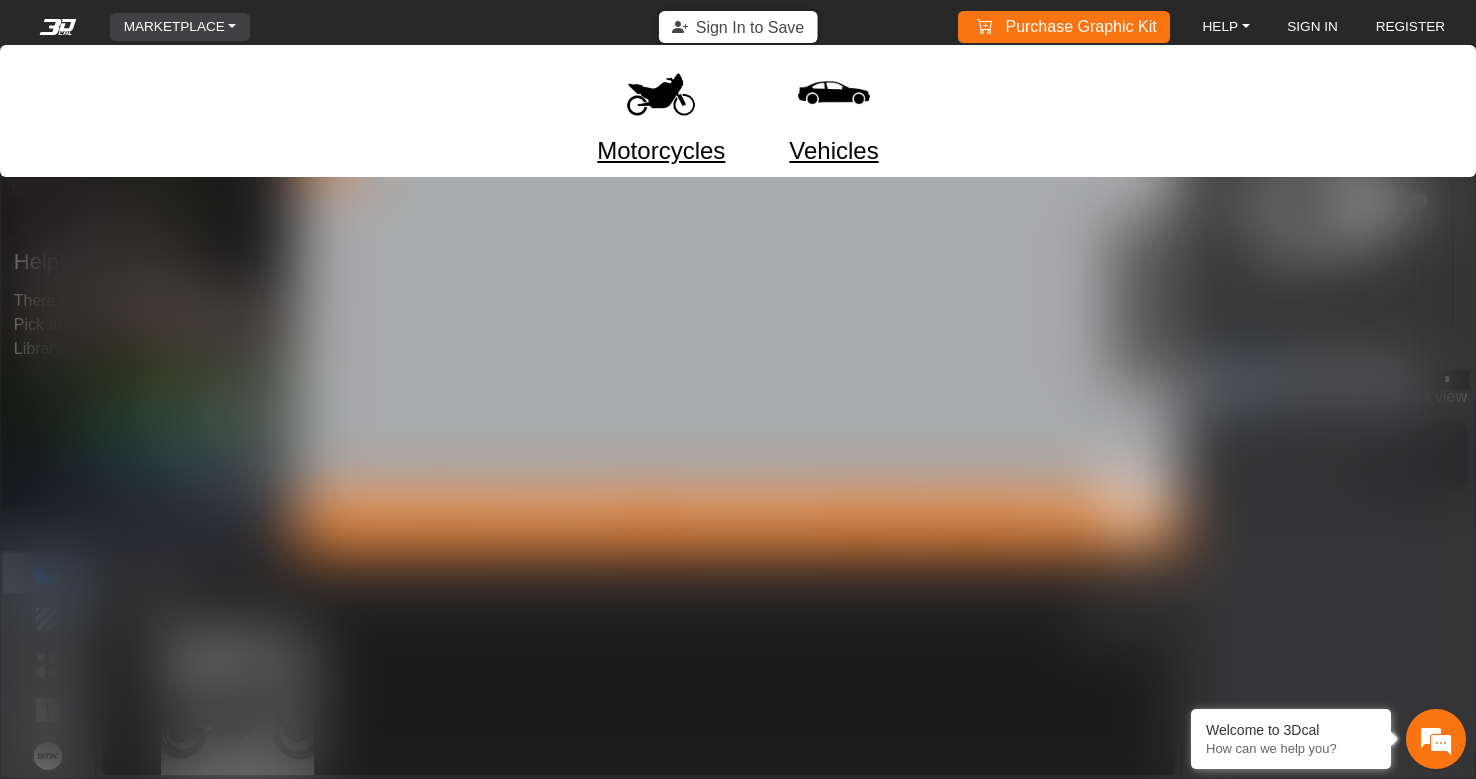 click on "Motorcycles" at bounding box center [661, 151] 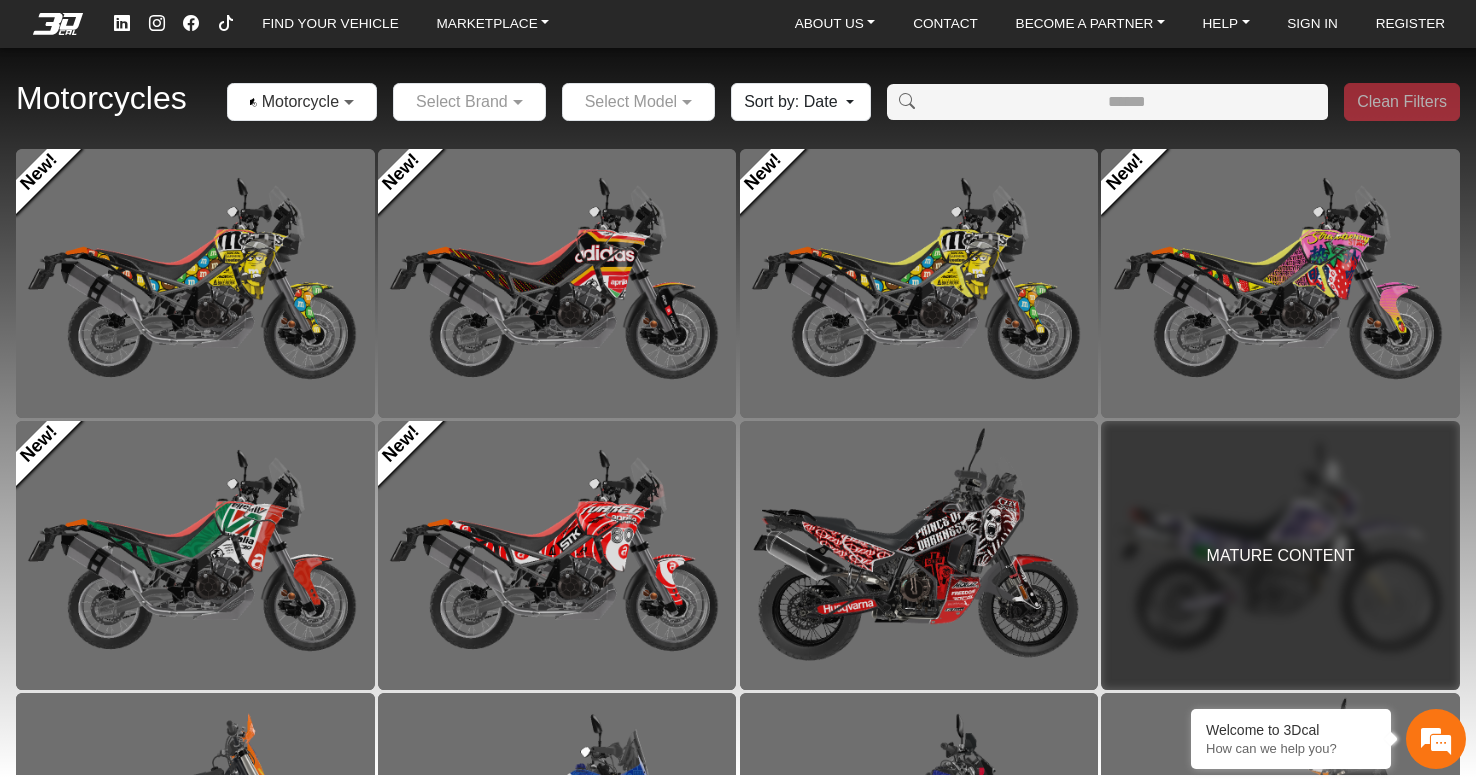 click at bounding box center [351, 102] 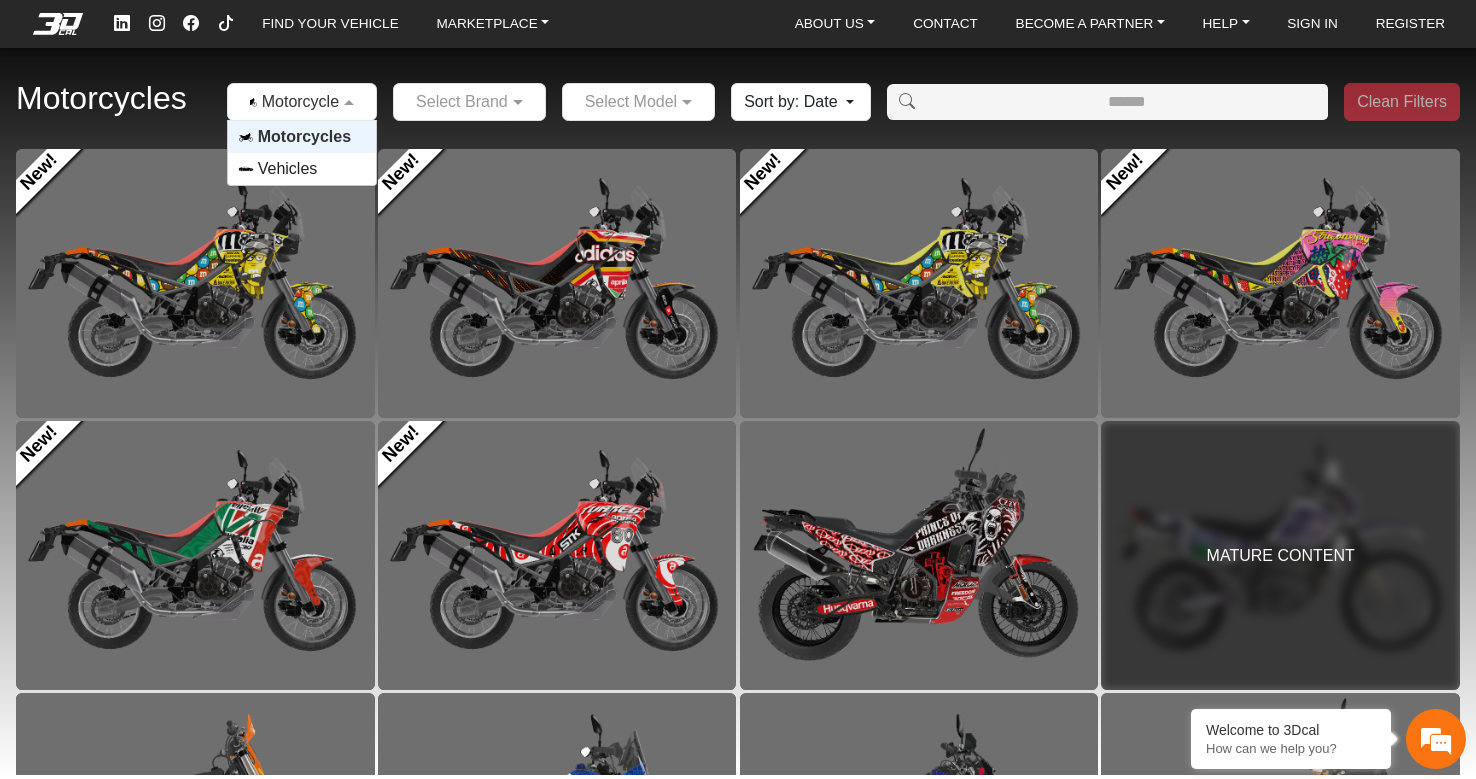 click at bounding box center [469, 101] 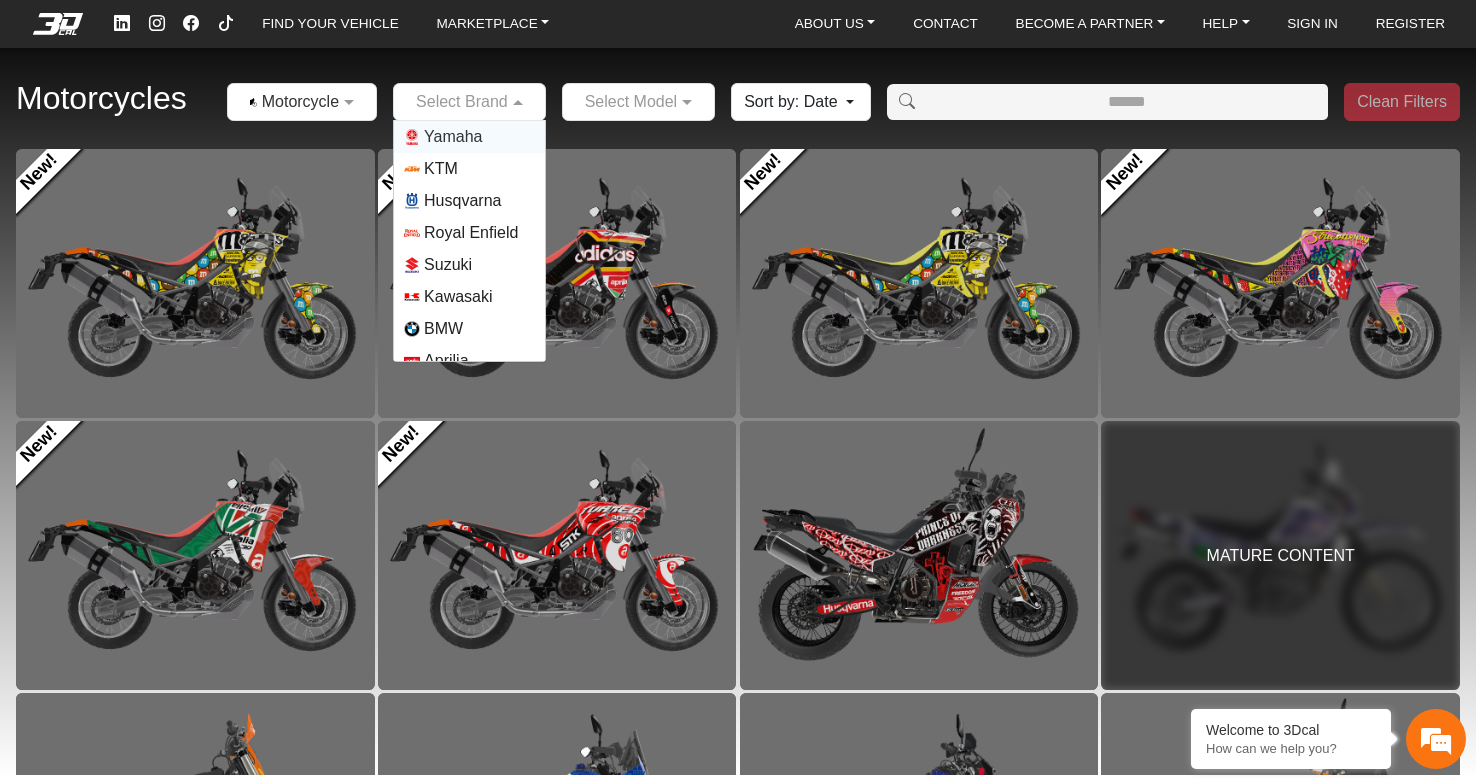 click on "Yamaha" at bounding box center [469, 137] 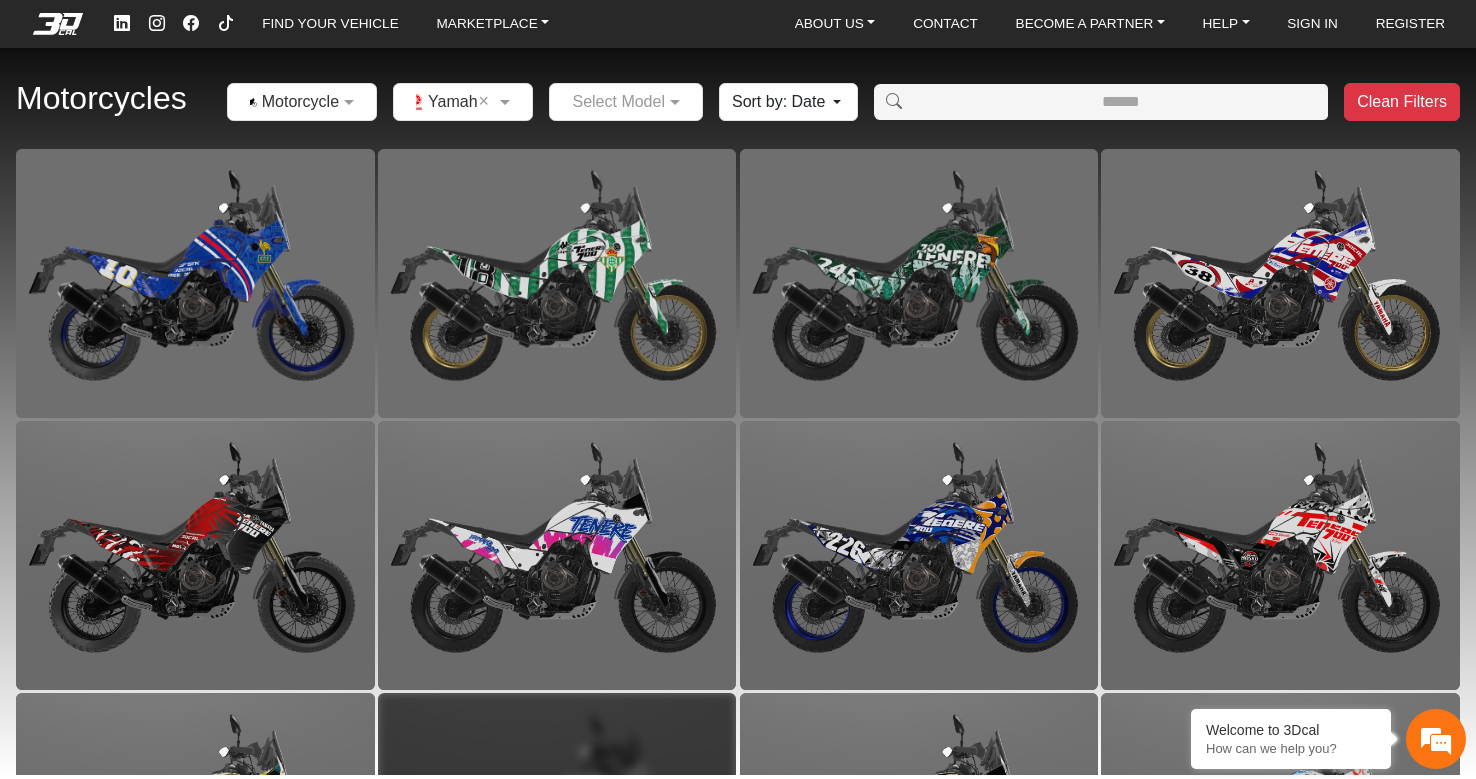 click at bounding box center [606, 102] 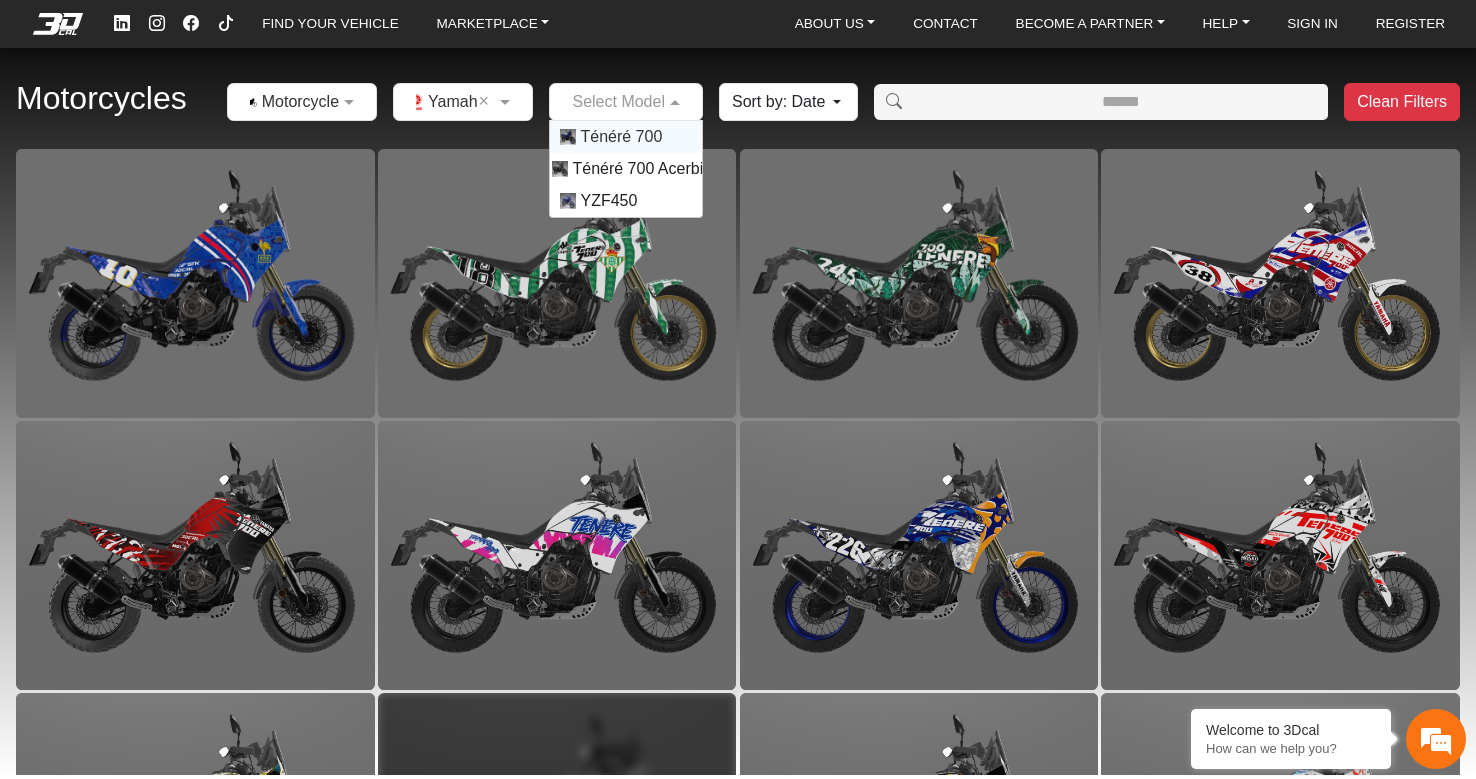 click on "Ténéré 700" at bounding box center (621, 137) 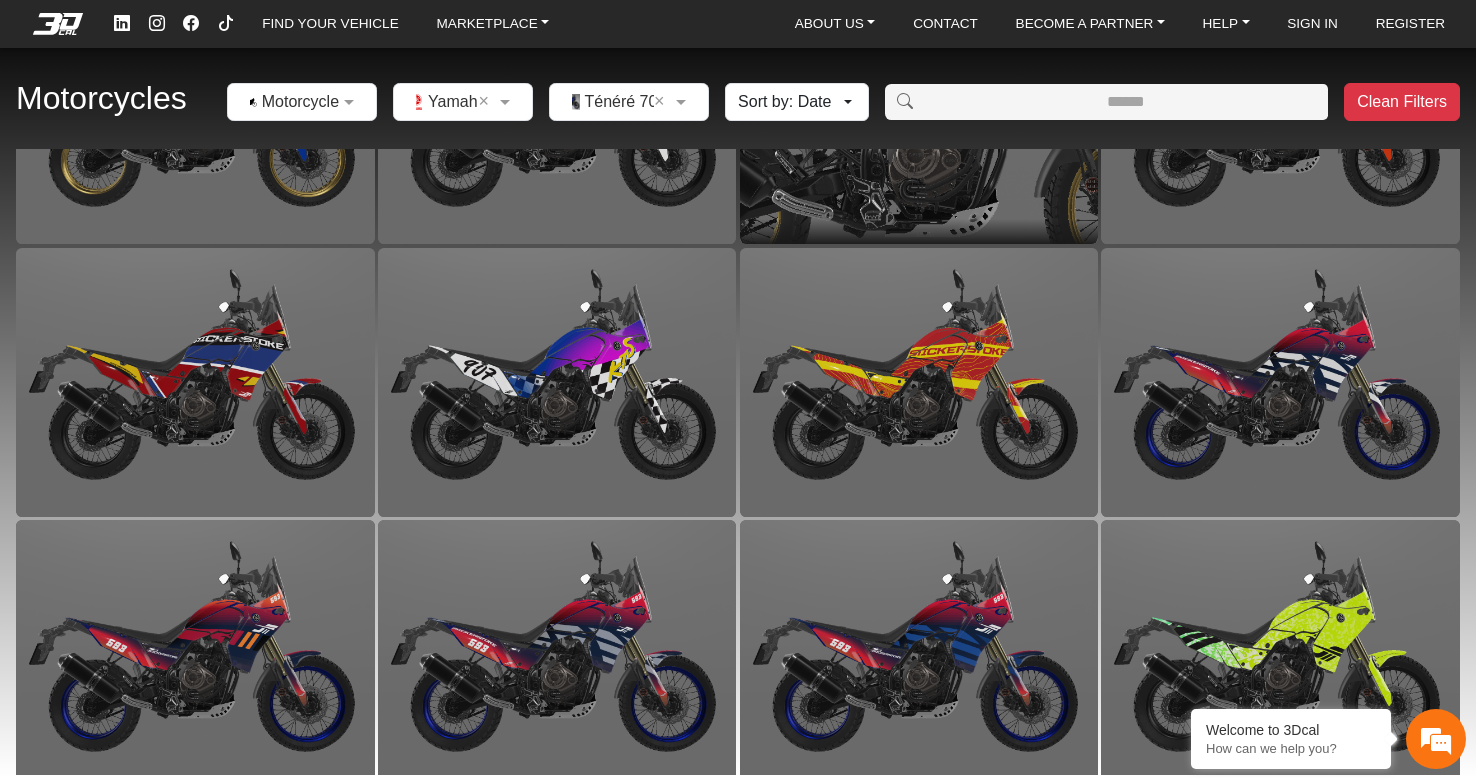 scroll, scrollTop: 3710, scrollLeft: 0, axis: vertical 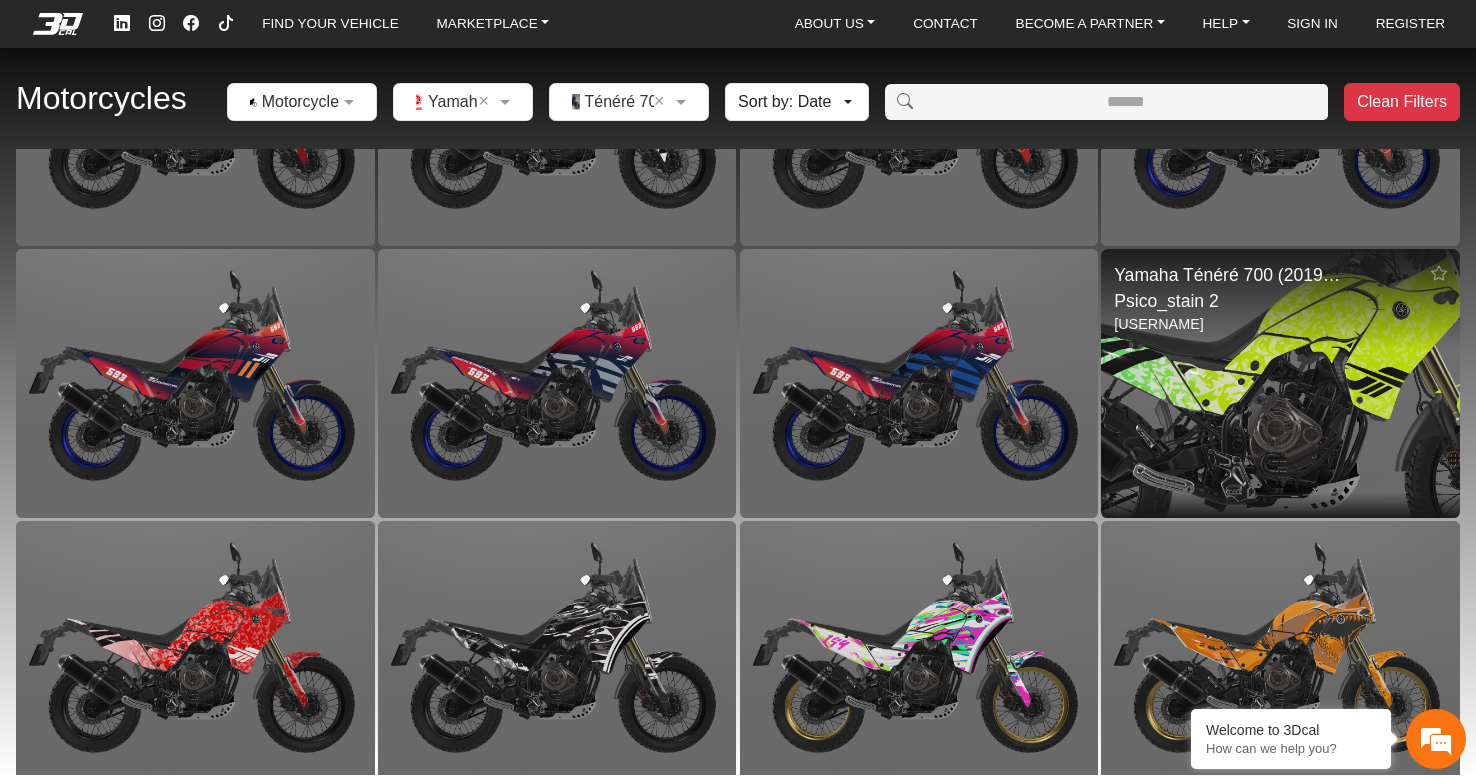 click at bounding box center [1280, 383] 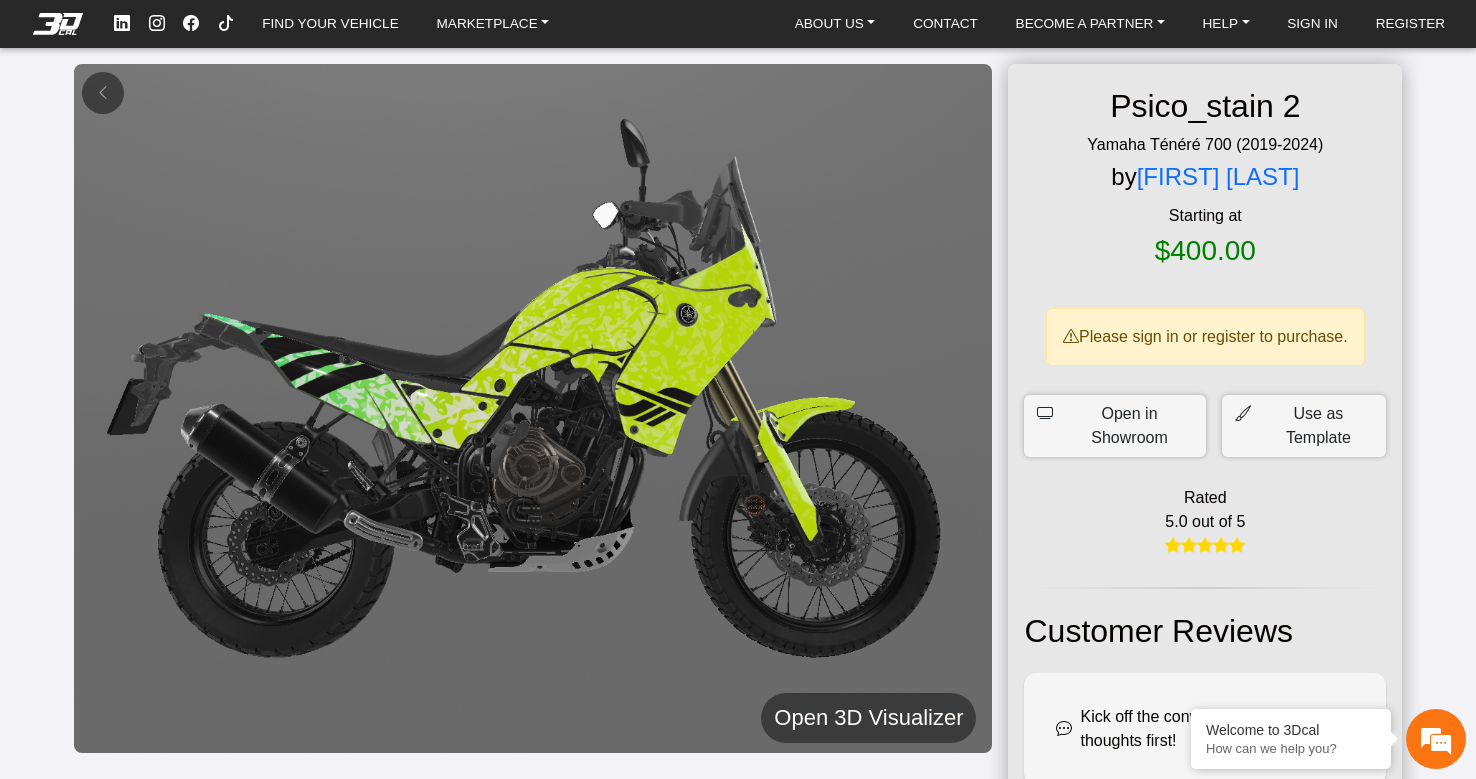 click on "Open 3D Visualizer" 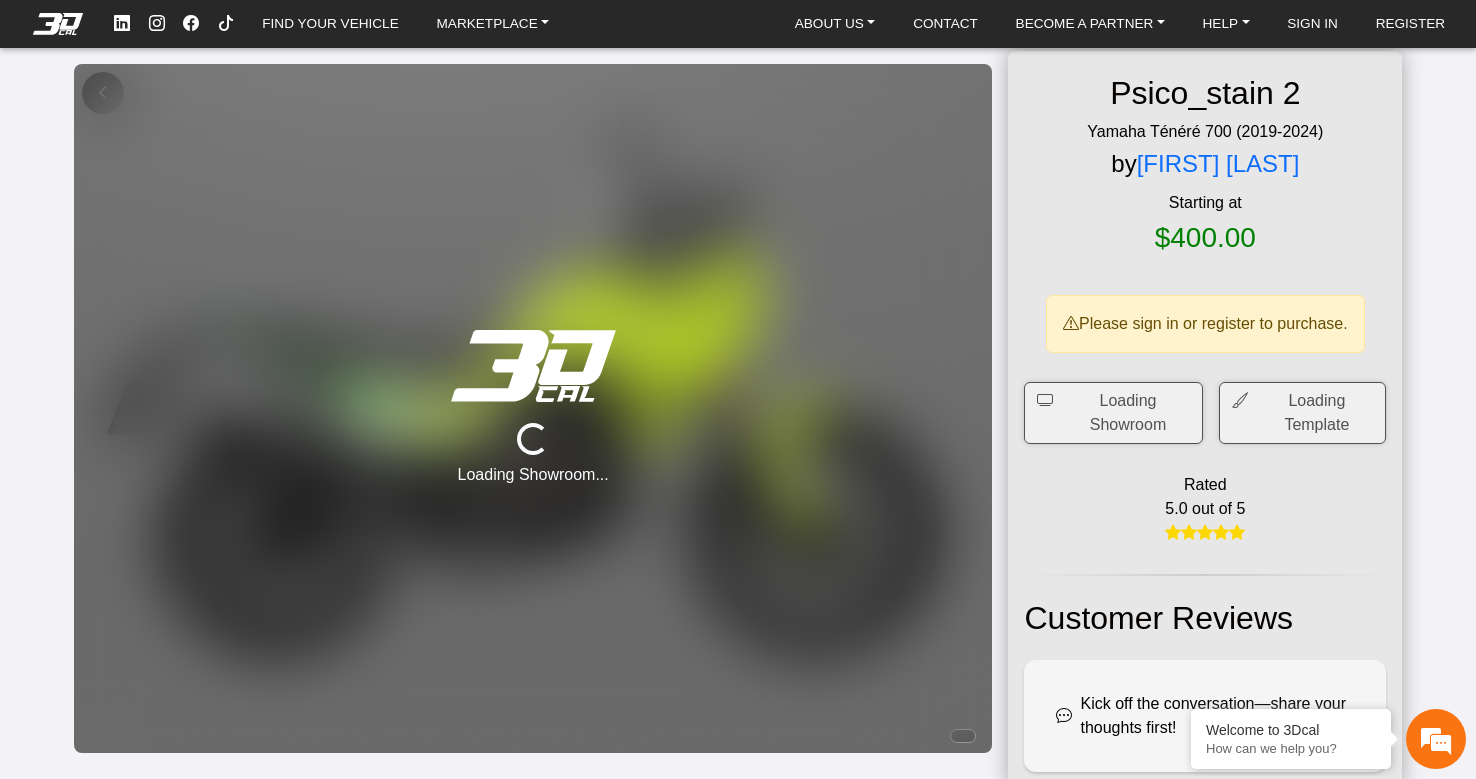 scroll, scrollTop: 0, scrollLeft: 0, axis: both 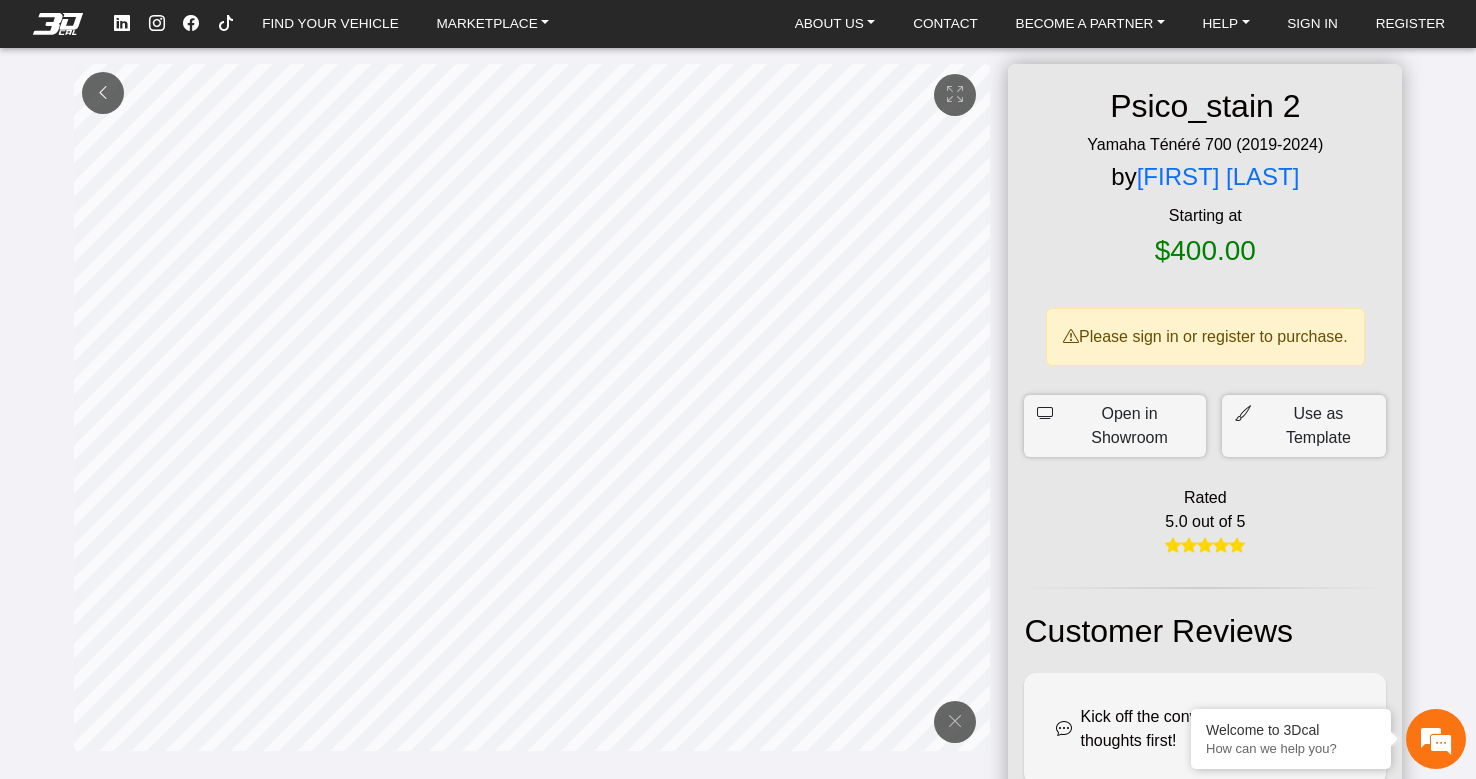 click 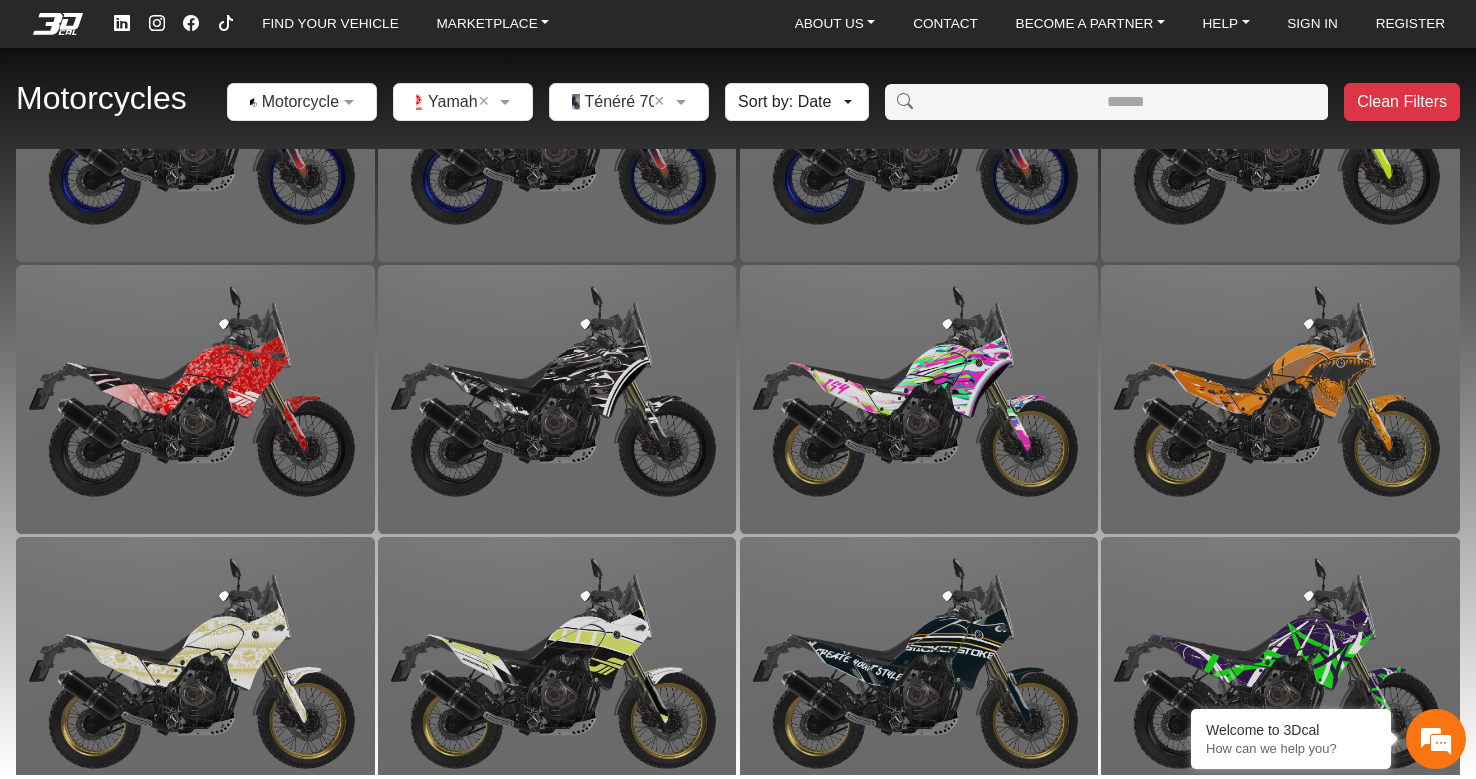 scroll, scrollTop: 3666, scrollLeft: 0, axis: vertical 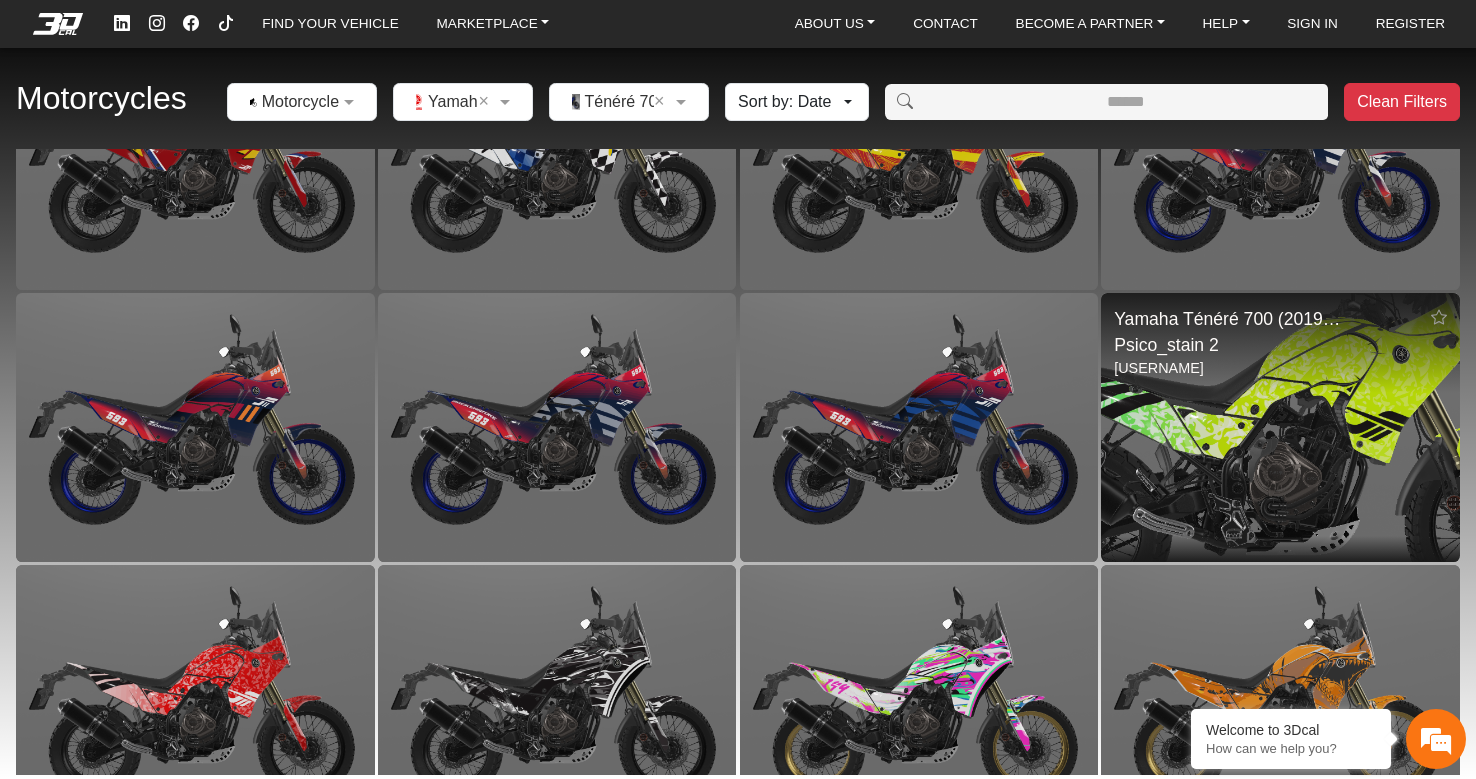 click at bounding box center [1280, 427] 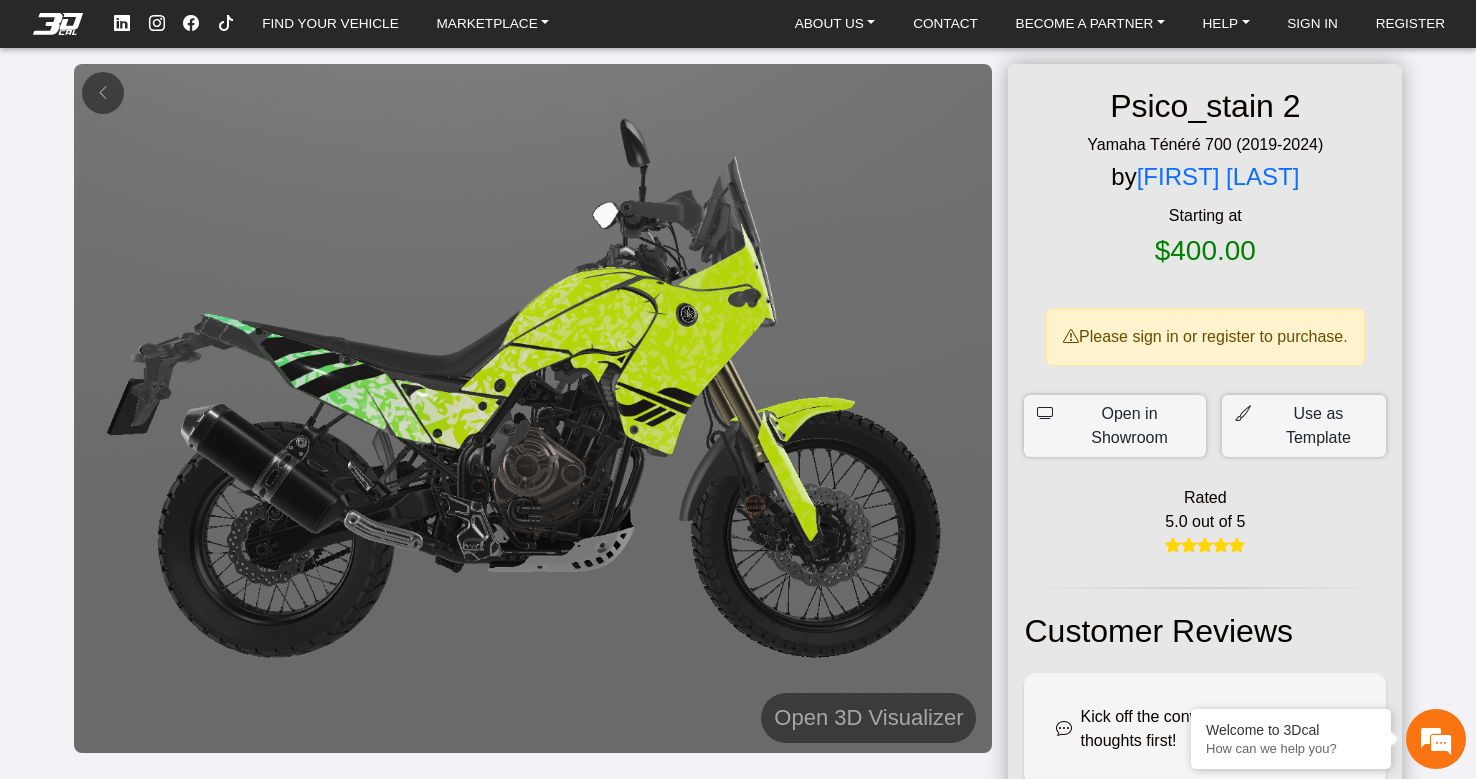 click on "Psico_stain 2 Yamaha Ténéré 700 (2019-2024) by [NAME] Starting at $400.00 Please sign in or register to purchase. Open in Showroom Use as Template Rated 5.0 out of 5 Customer Reviews Rate Design Comment Kick off the conversation—share your thoughts first!" 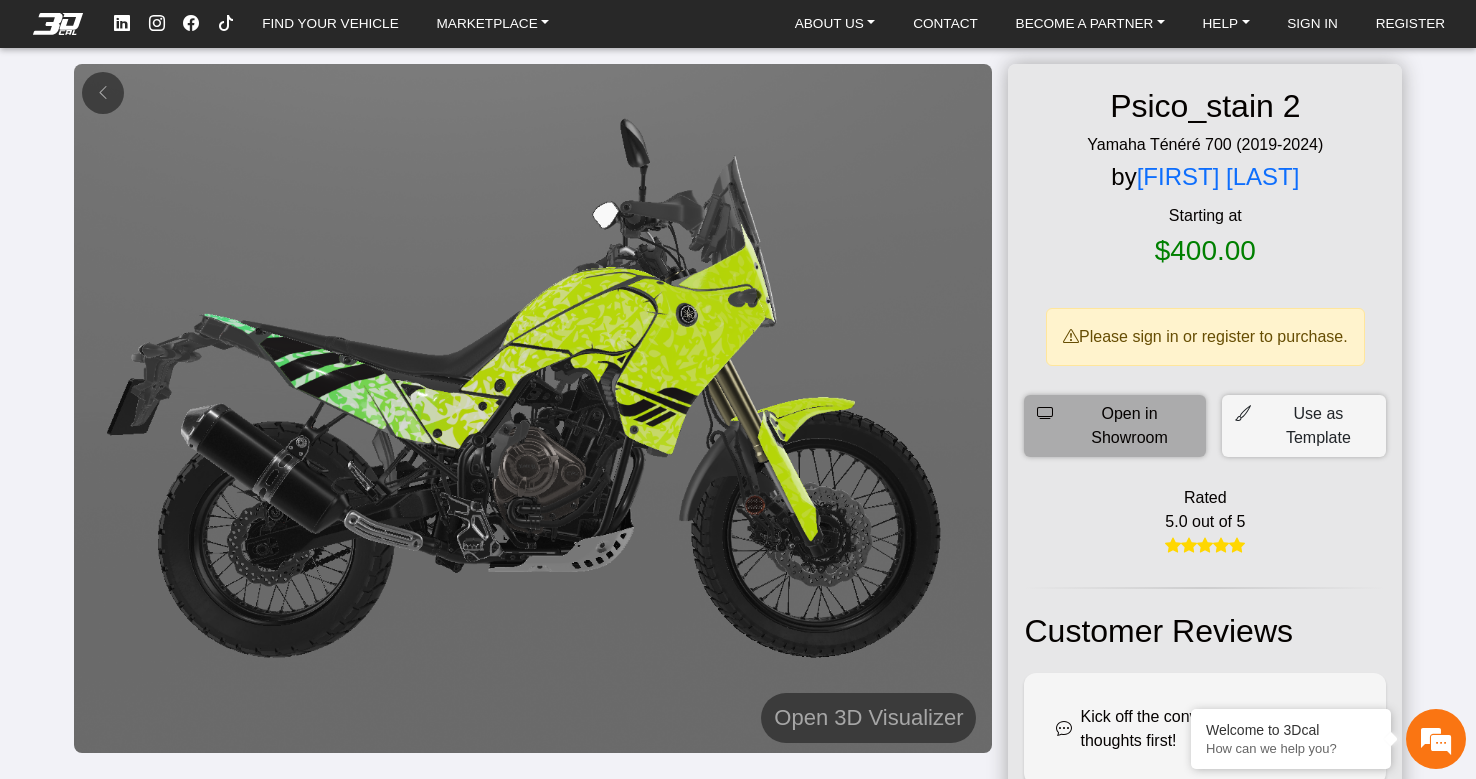 click on "Open in Showroom" 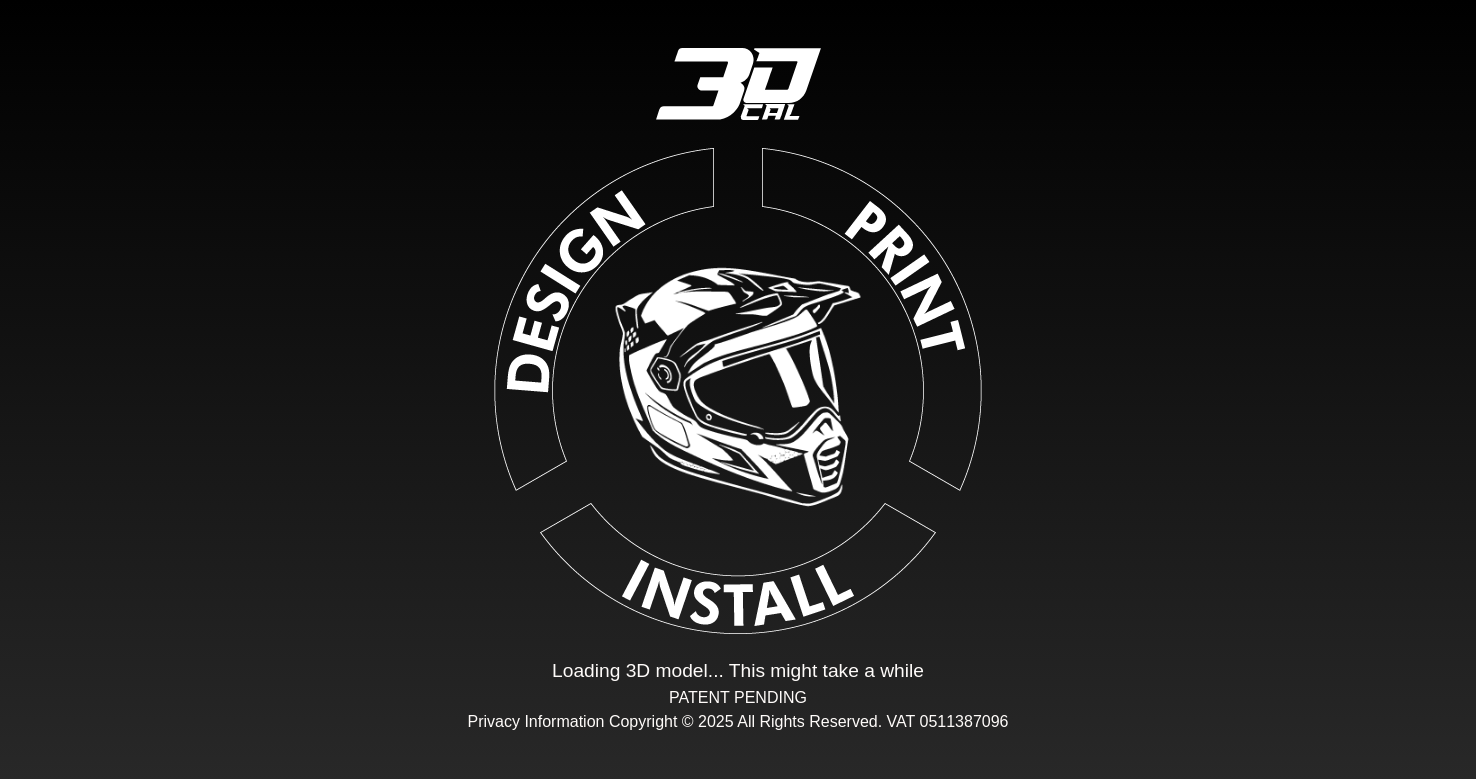 scroll, scrollTop: 0, scrollLeft: 0, axis: both 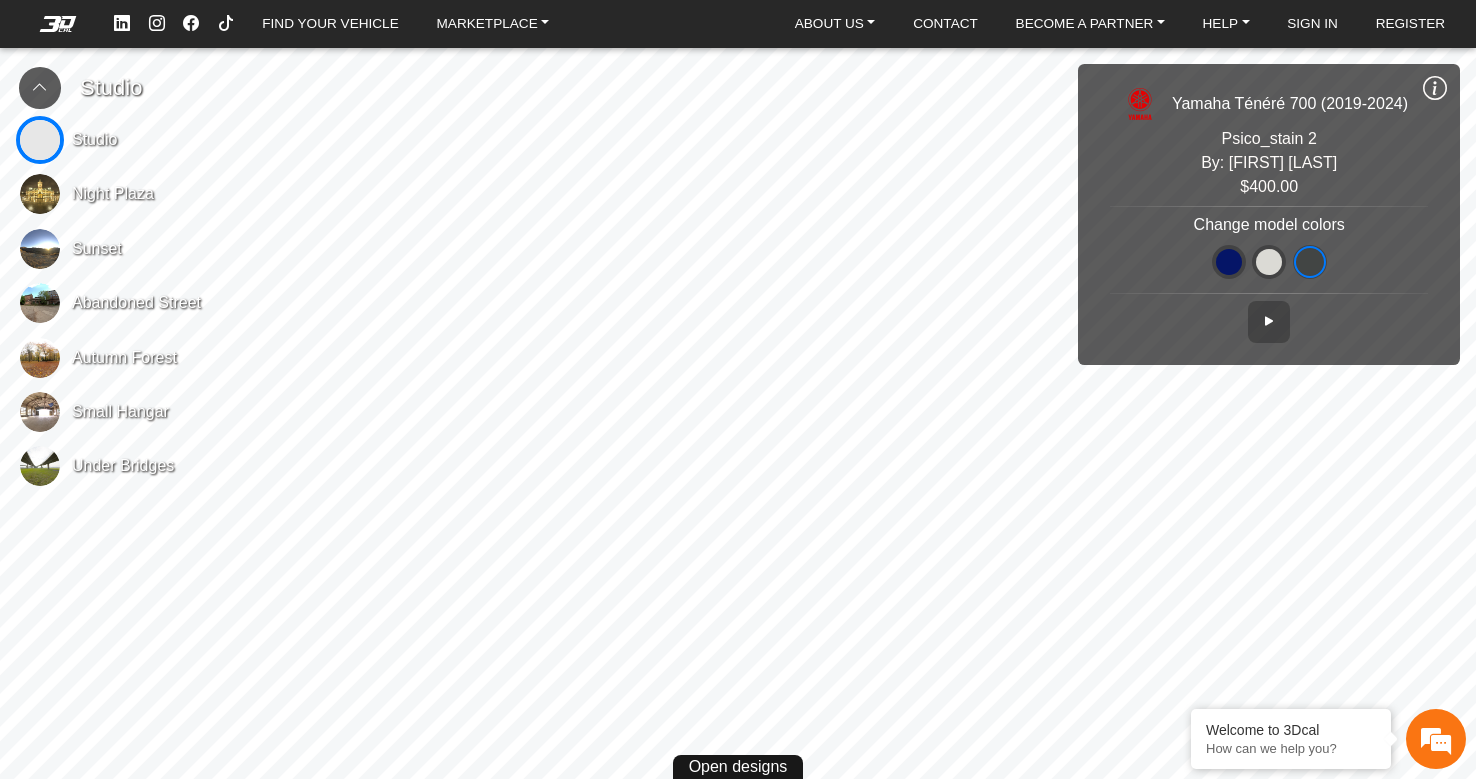click on "Sunset" at bounding box center [97, 249] 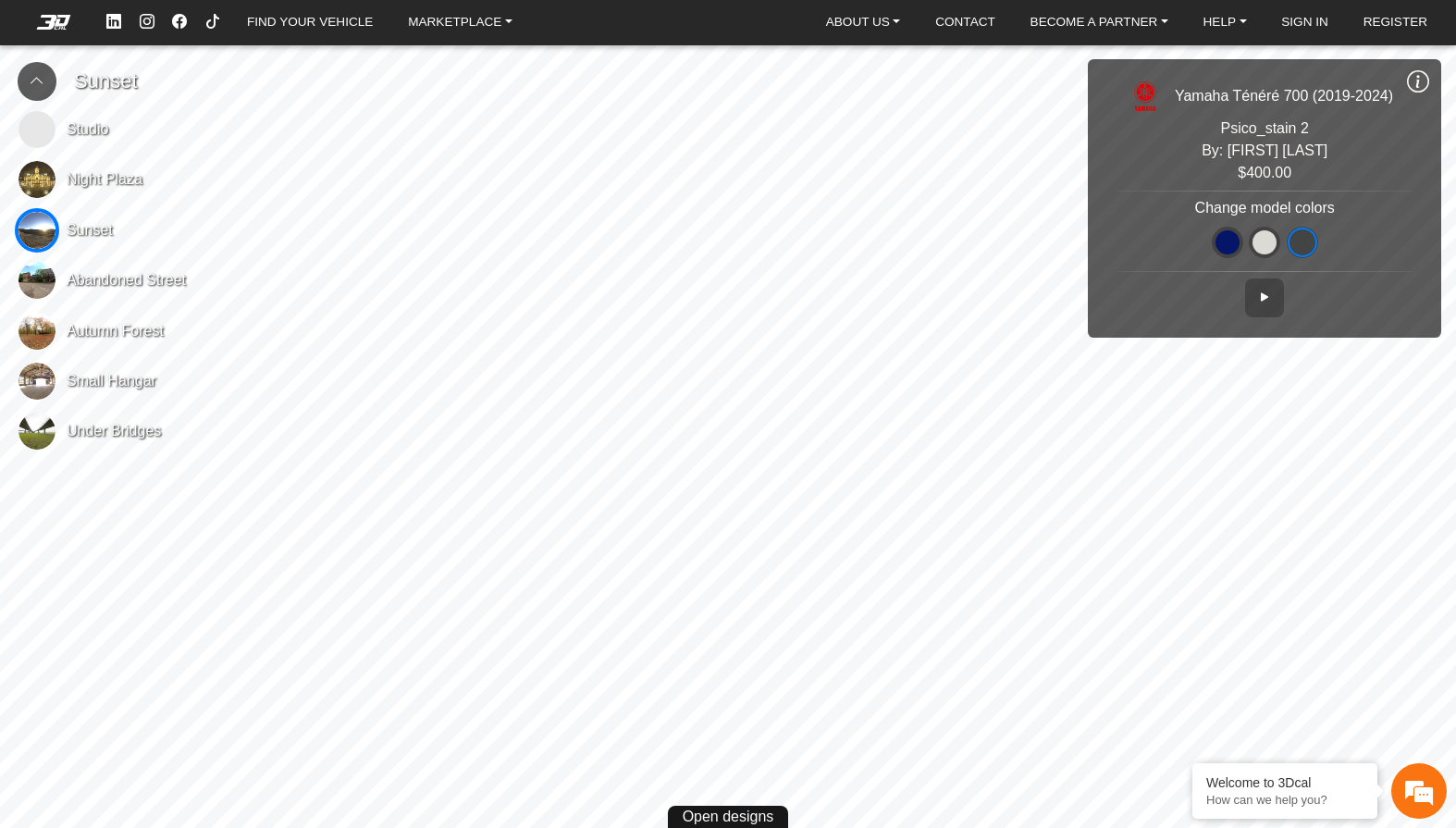 click at bounding box center [1228, 242] 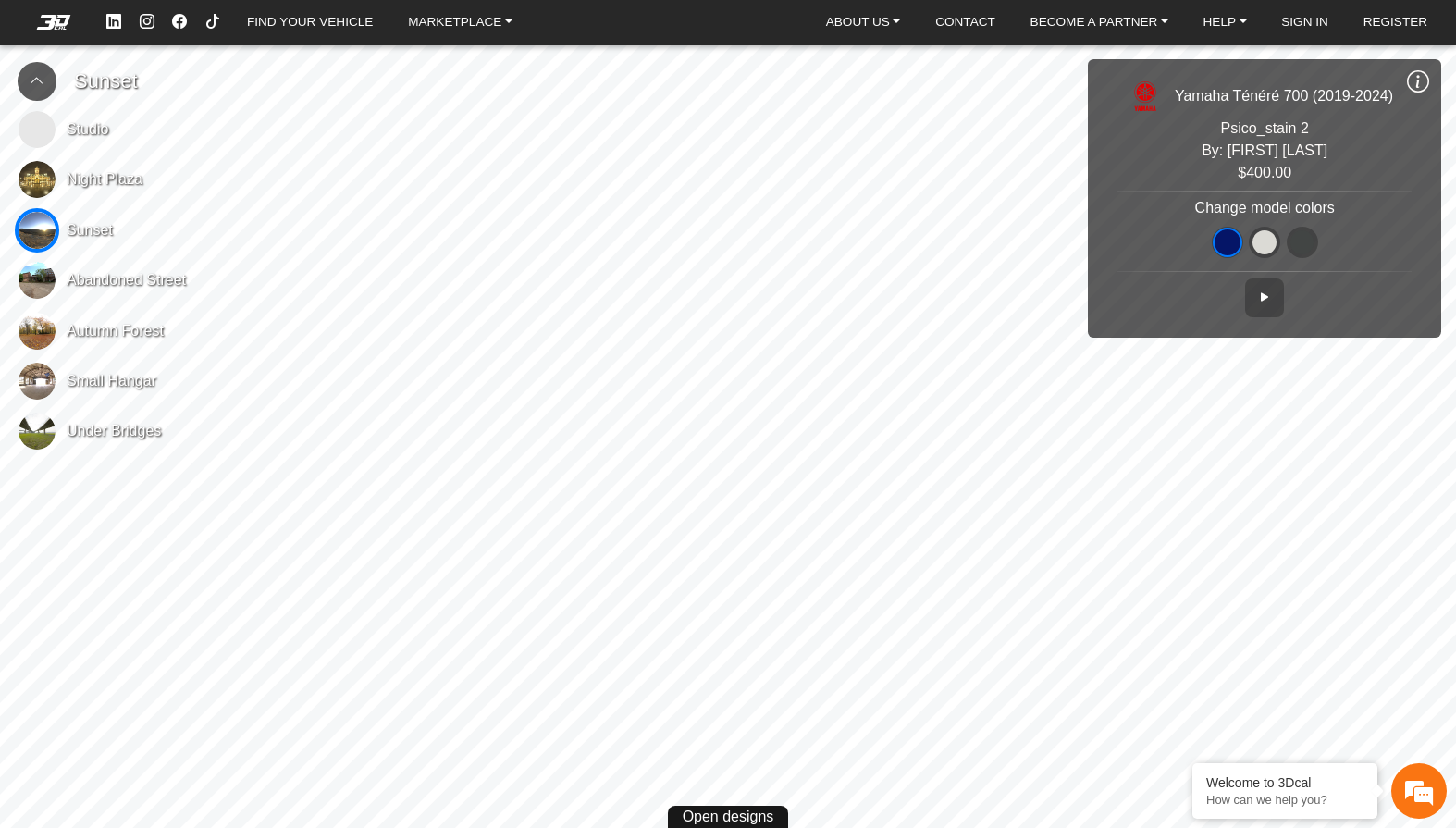 click at bounding box center (1265, 242) 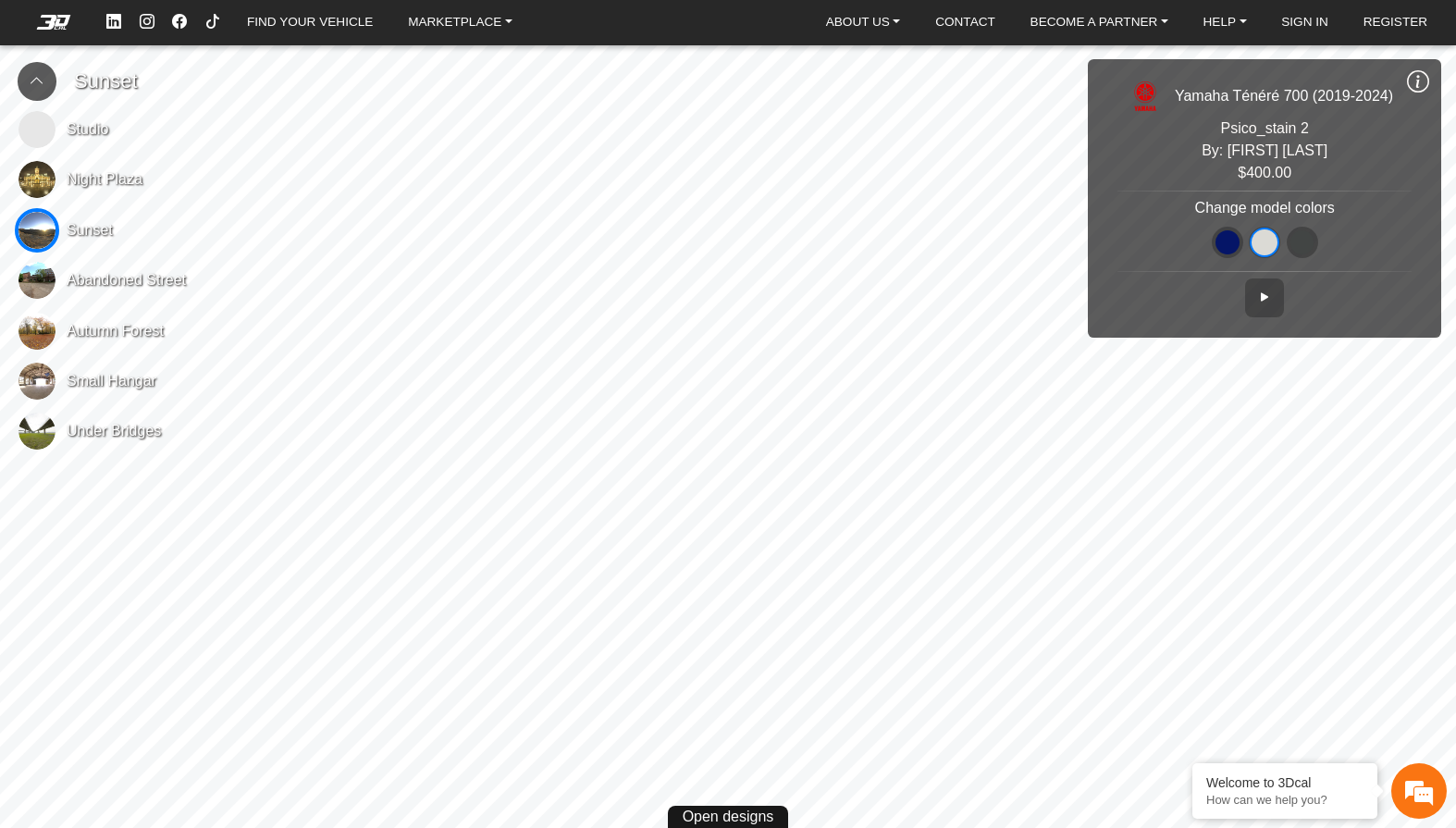 click at bounding box center (1302, 242) 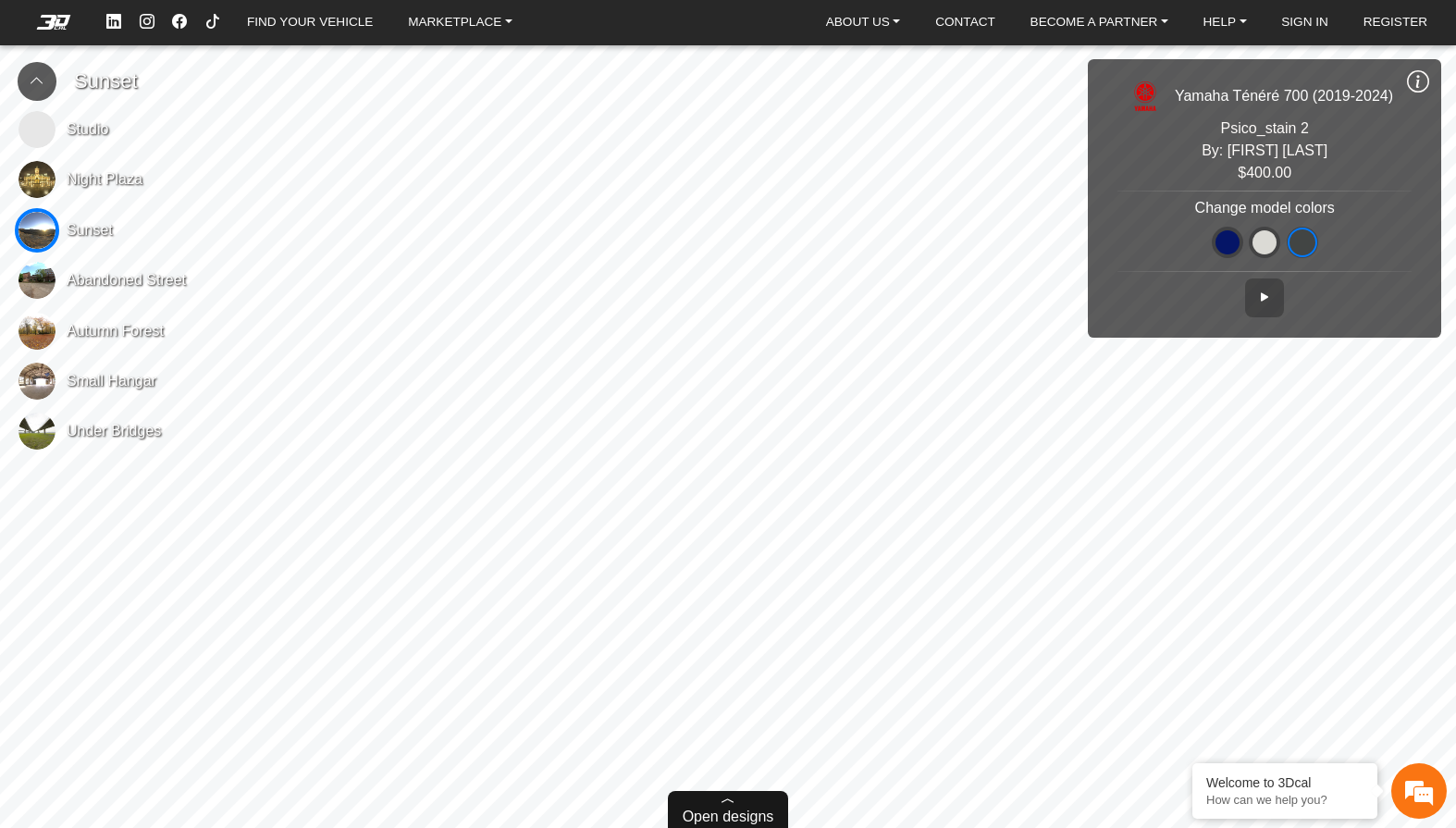click on "Open designs" at bounding box center [728, 817] 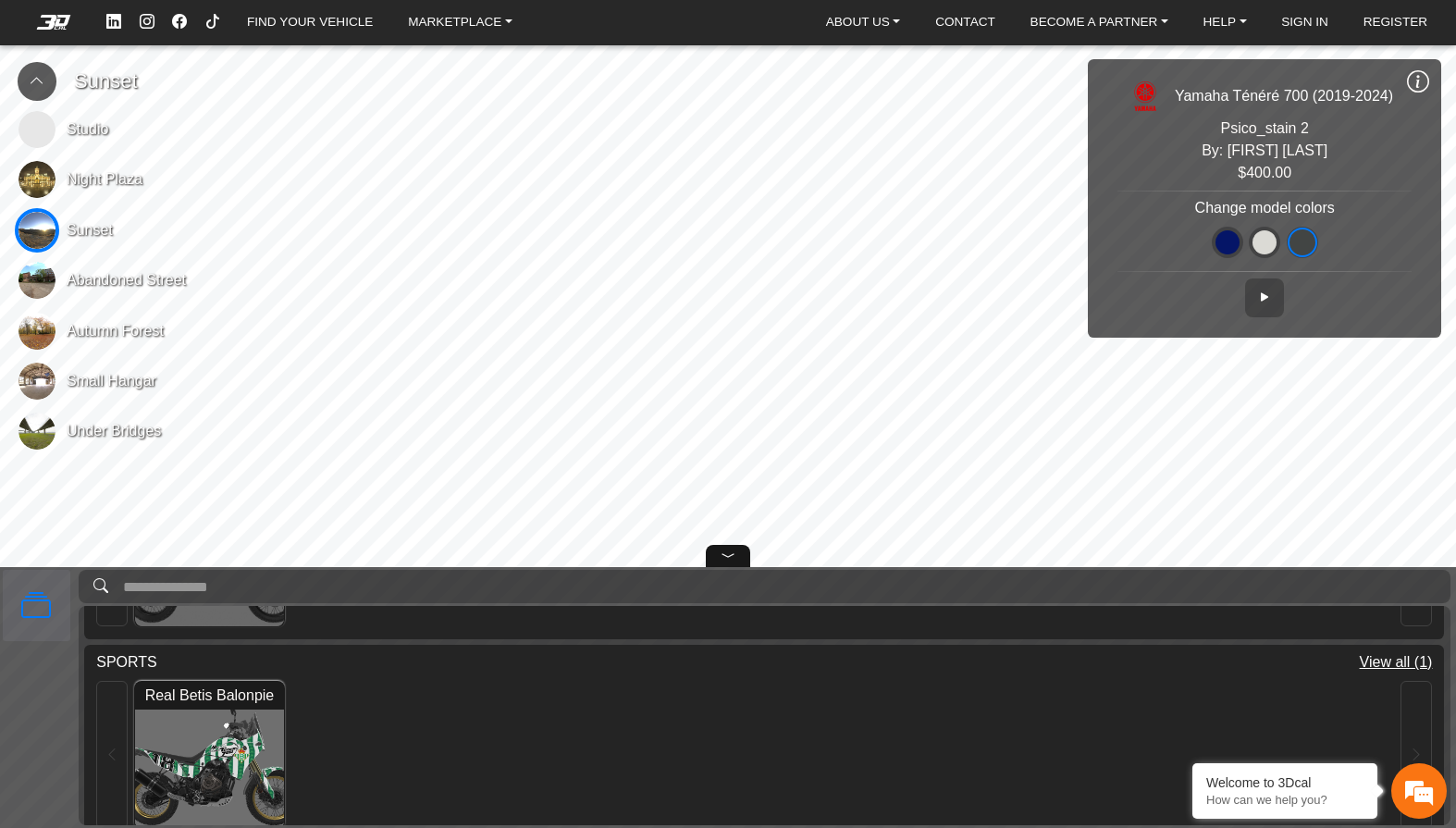 scroll, scrollTop: 1608, scrollLeft: 0, axis: vertical 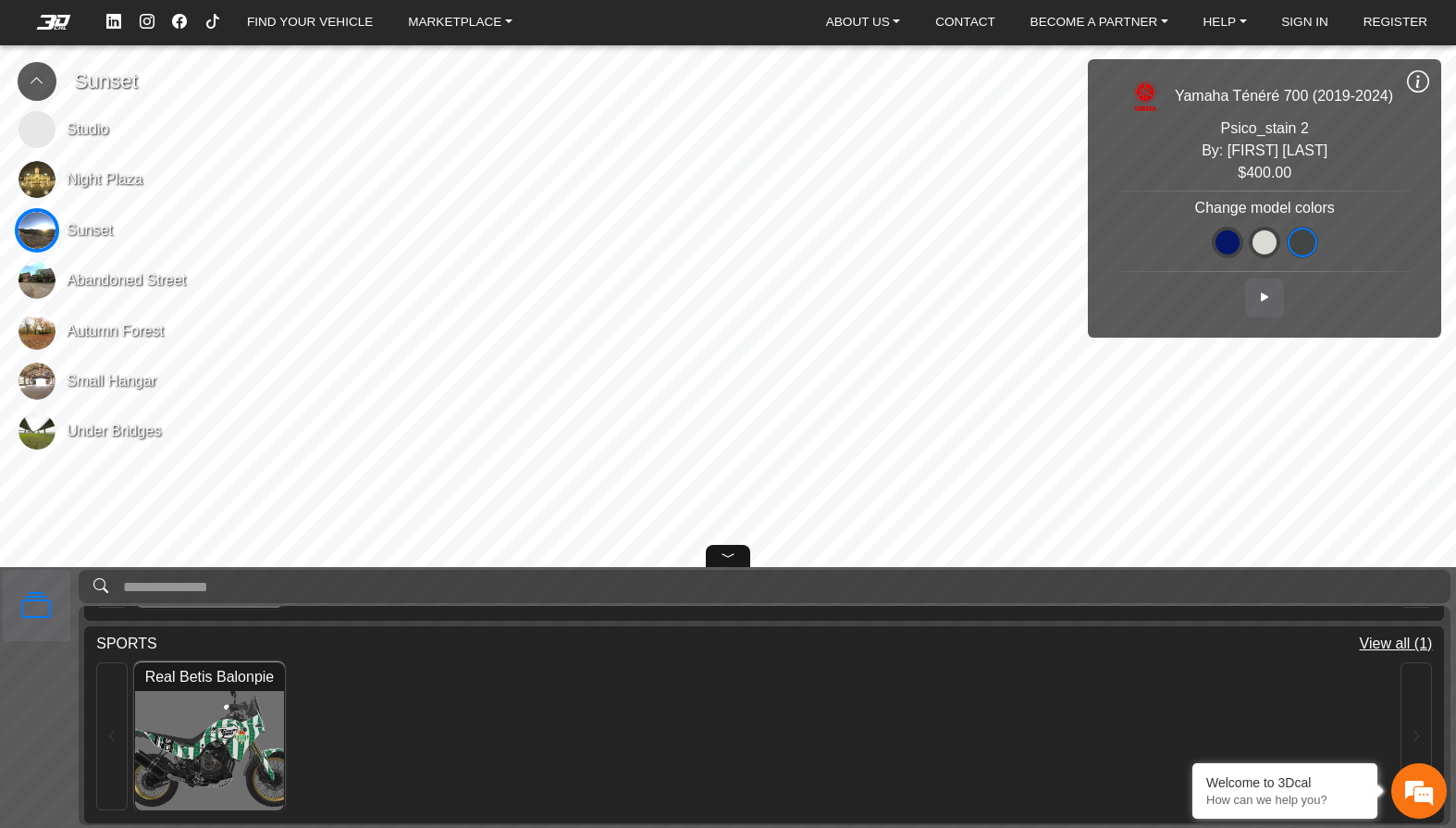 click at bounding box center [1265, 297] 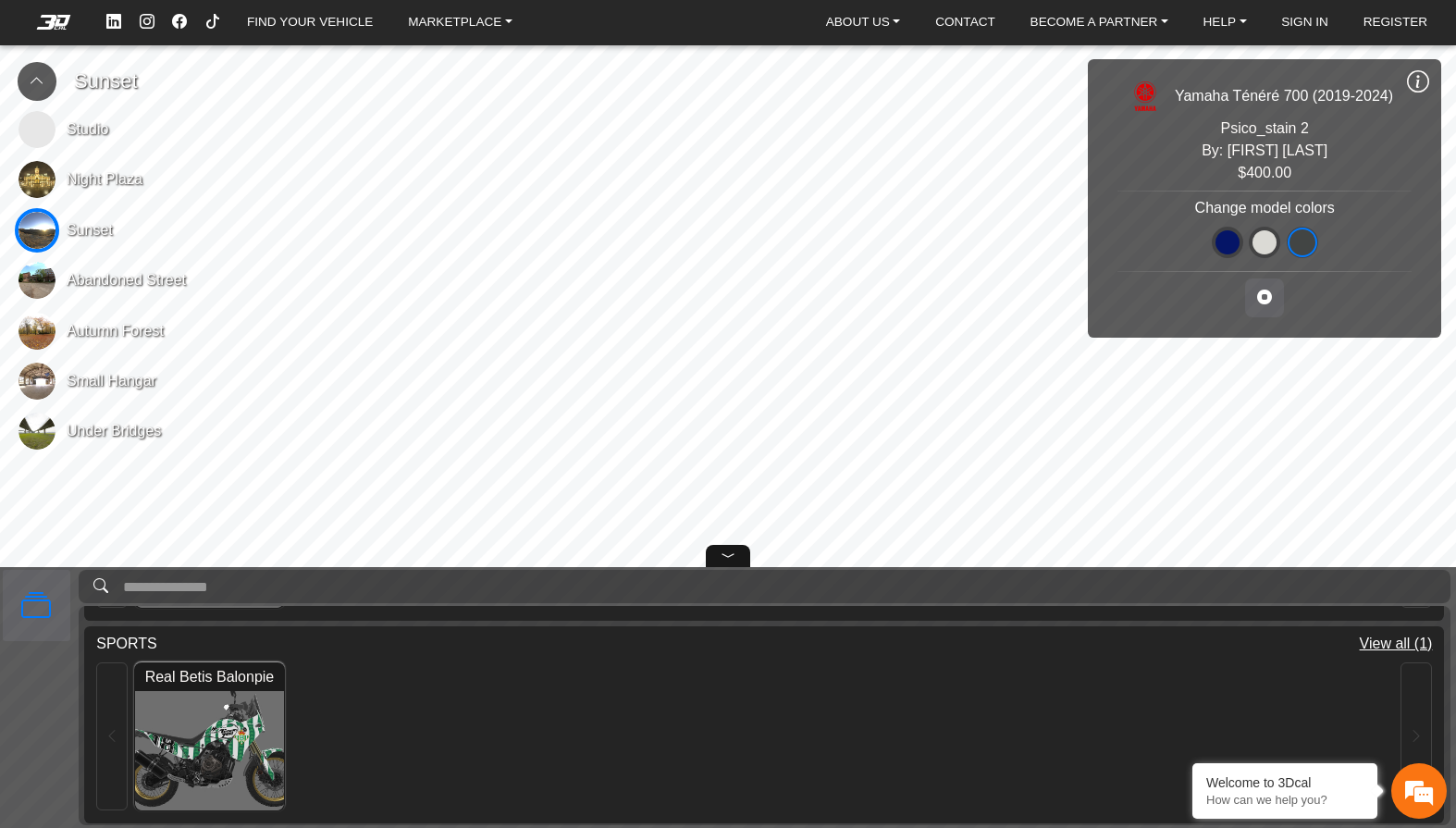 click at bounding box center [1265, 297] 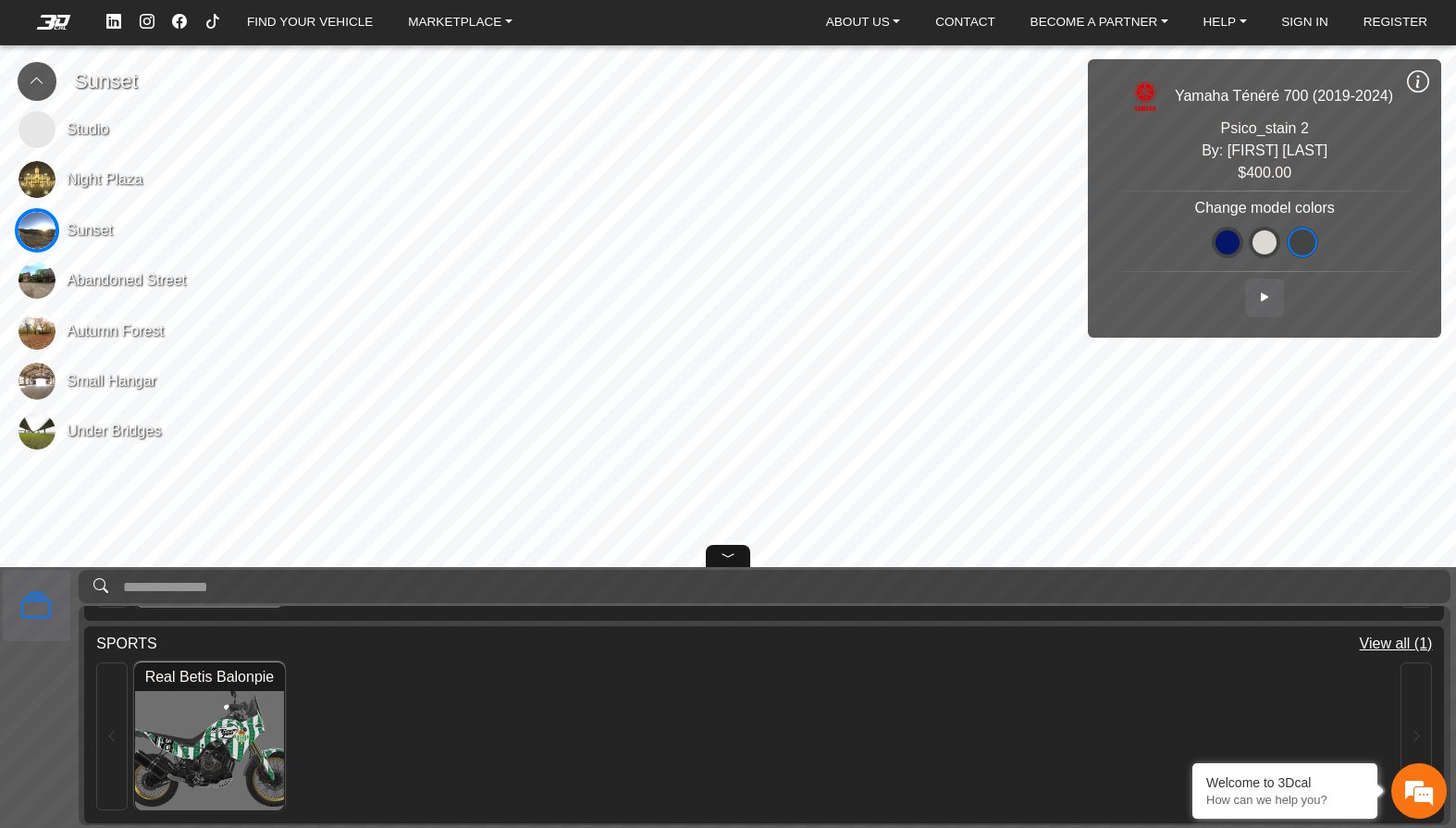 click on "Real Betis Balonpie Loading..." at bounding box center [764, 736] 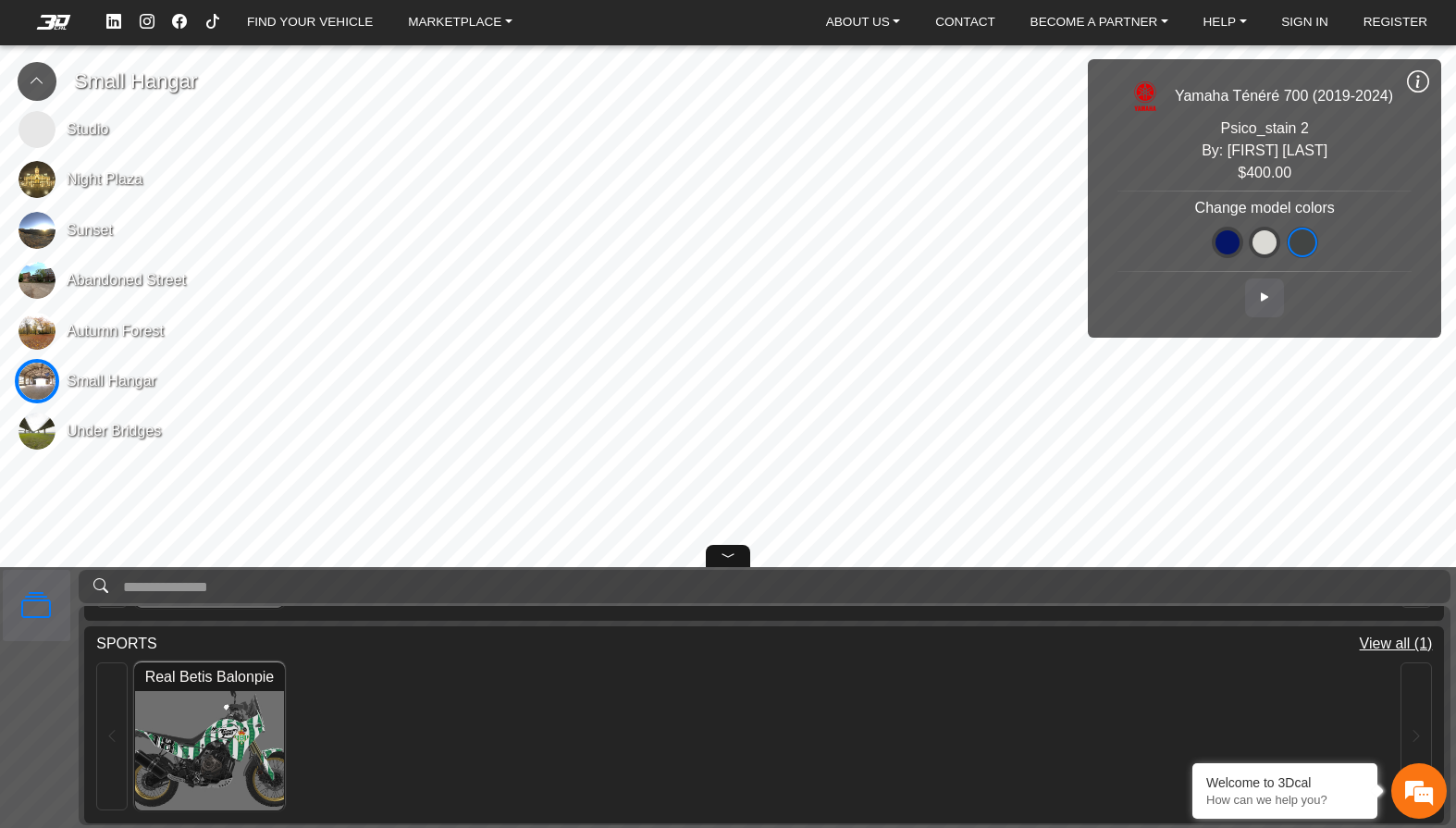 click on "Real Betis Balonpie Loading..." at bounding box center [764, 736] 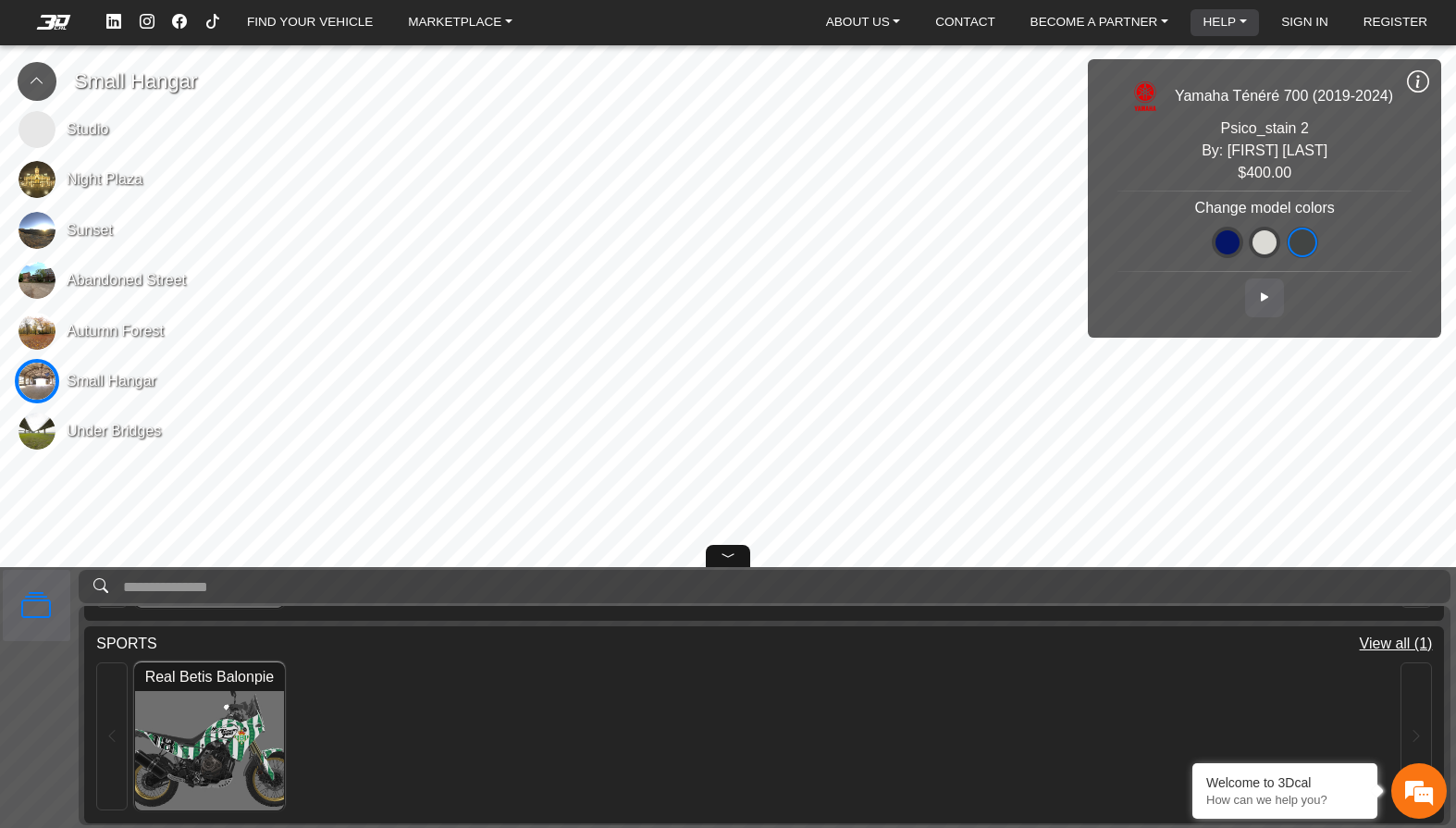click on "HELP" at bounding box center (1225, 22) 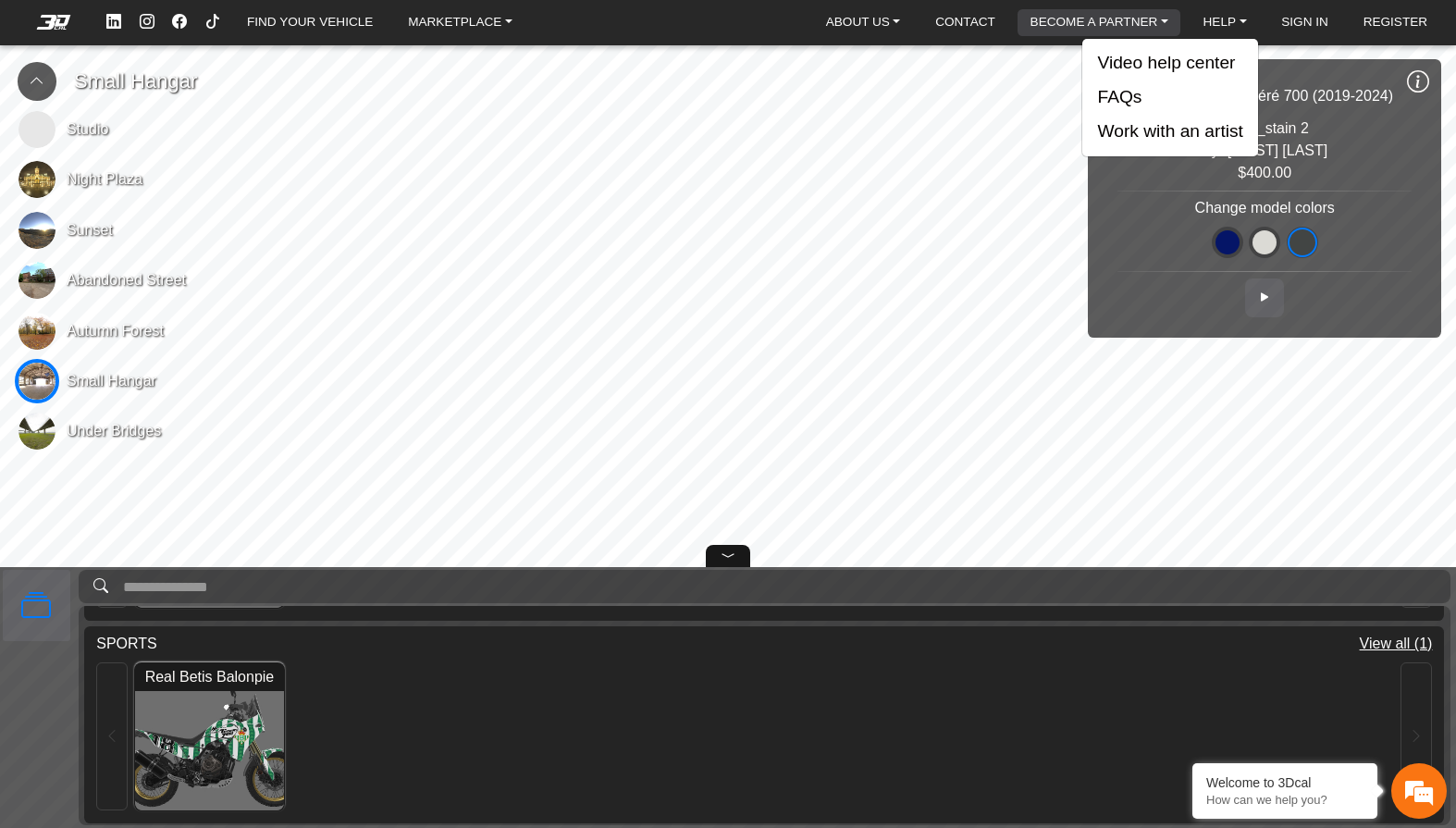 click on "BECOME A PARTNER" at bounding box center (1099, 22) 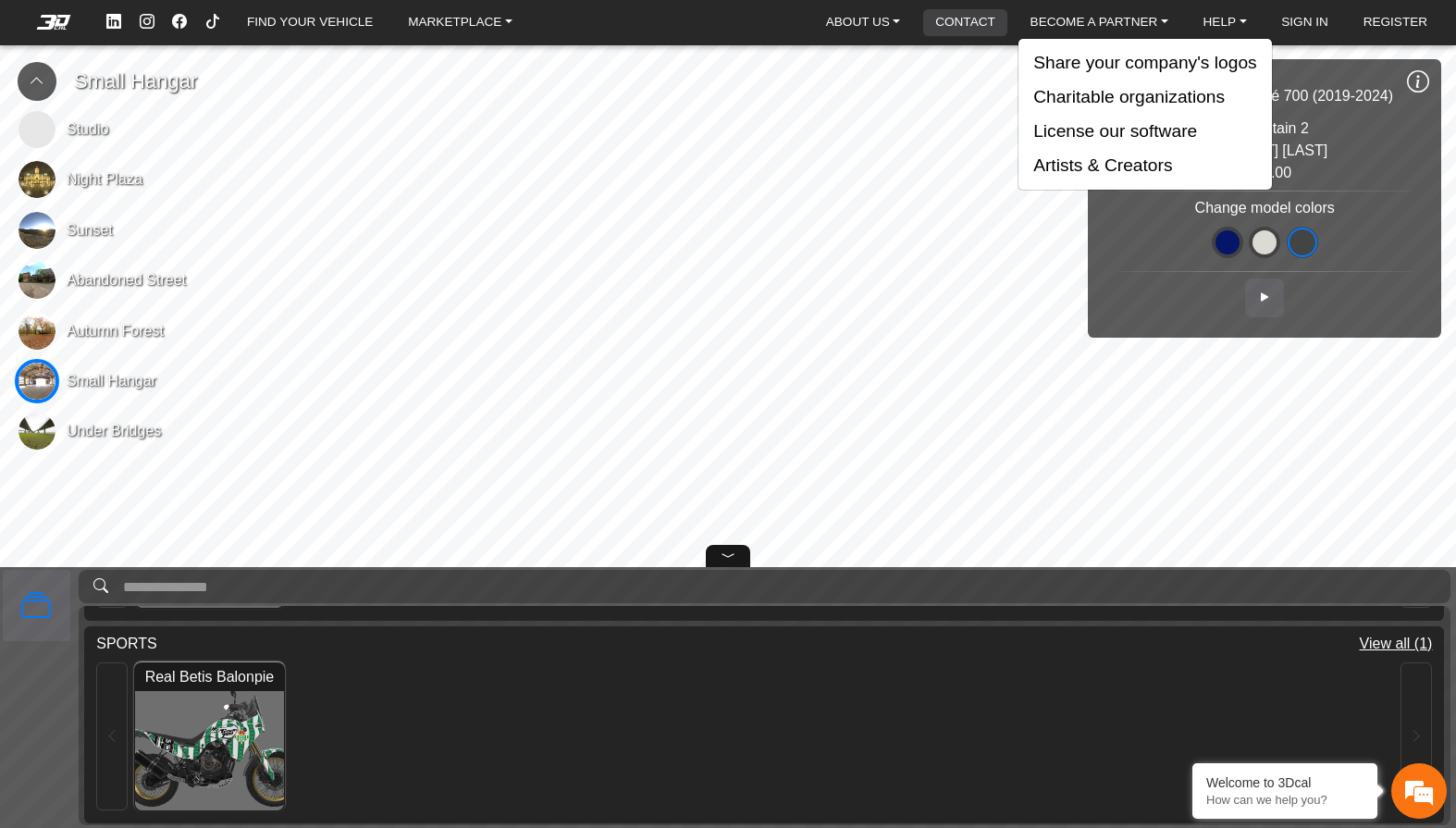 click on "CONTACT" at bounding box center [965, 22] 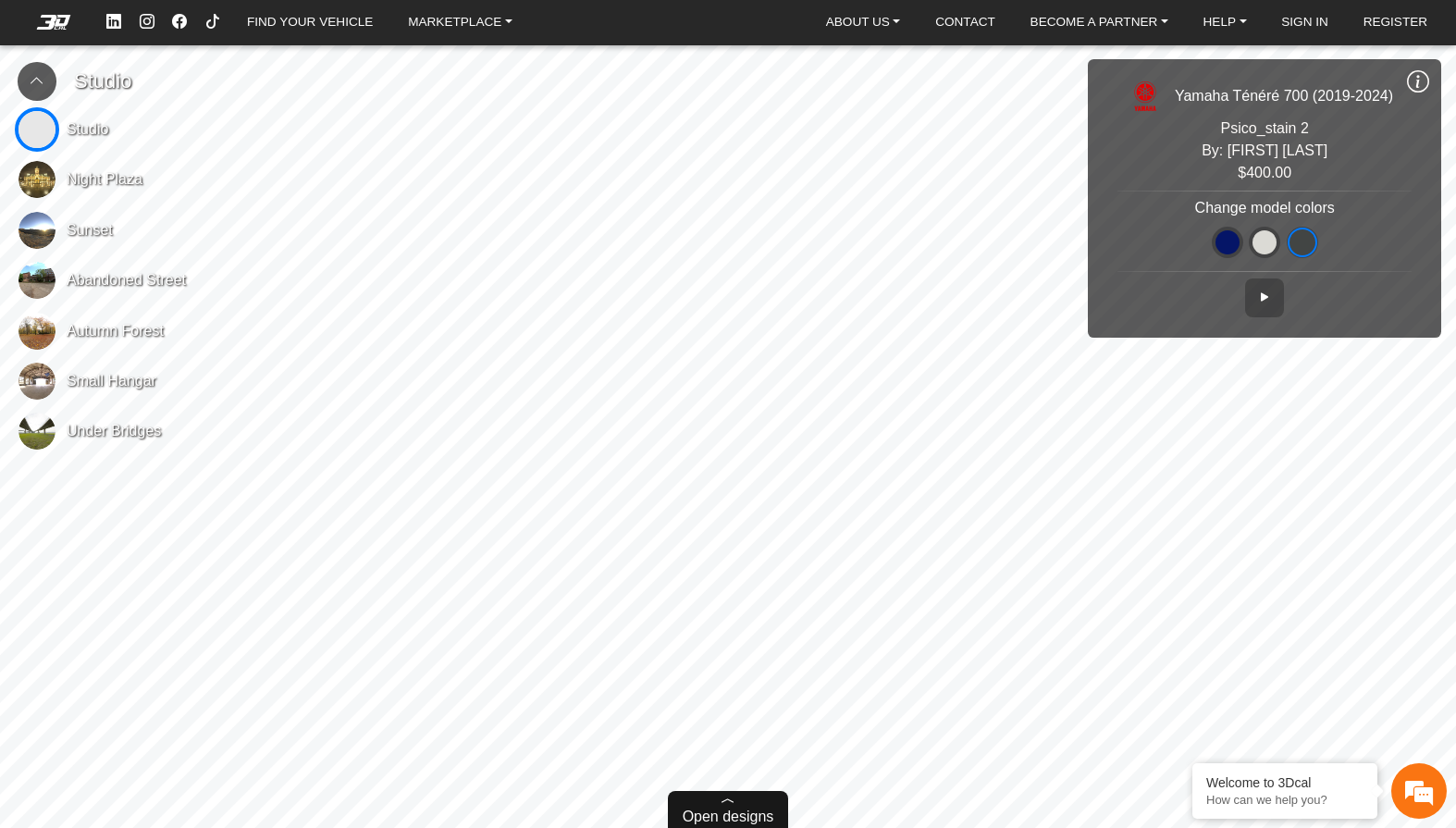 click on "Open designs" at bounding box center [728, 817] 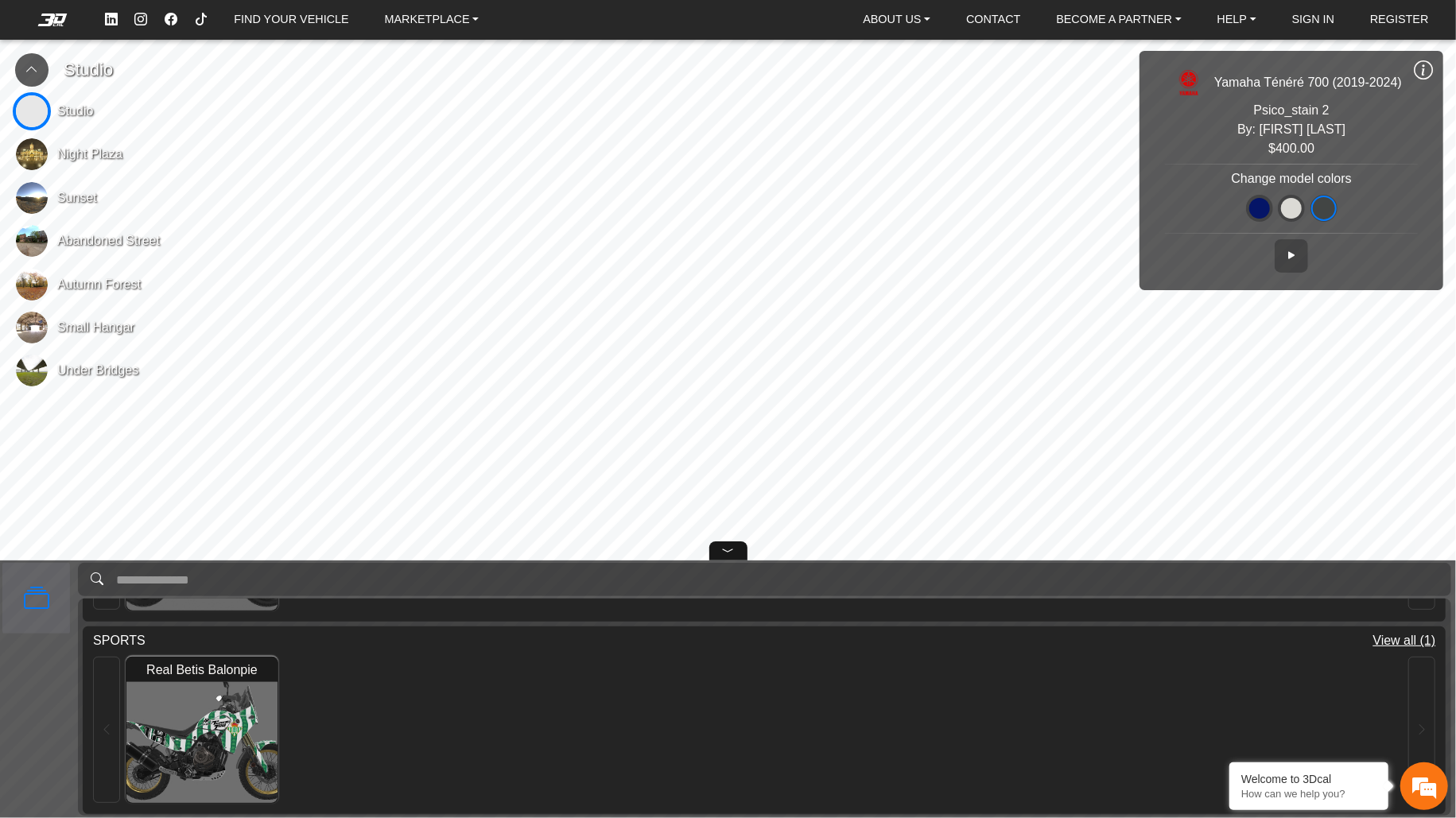 scroll, scrollTop: 1522, scrollLeft: 0, axis: vertical 